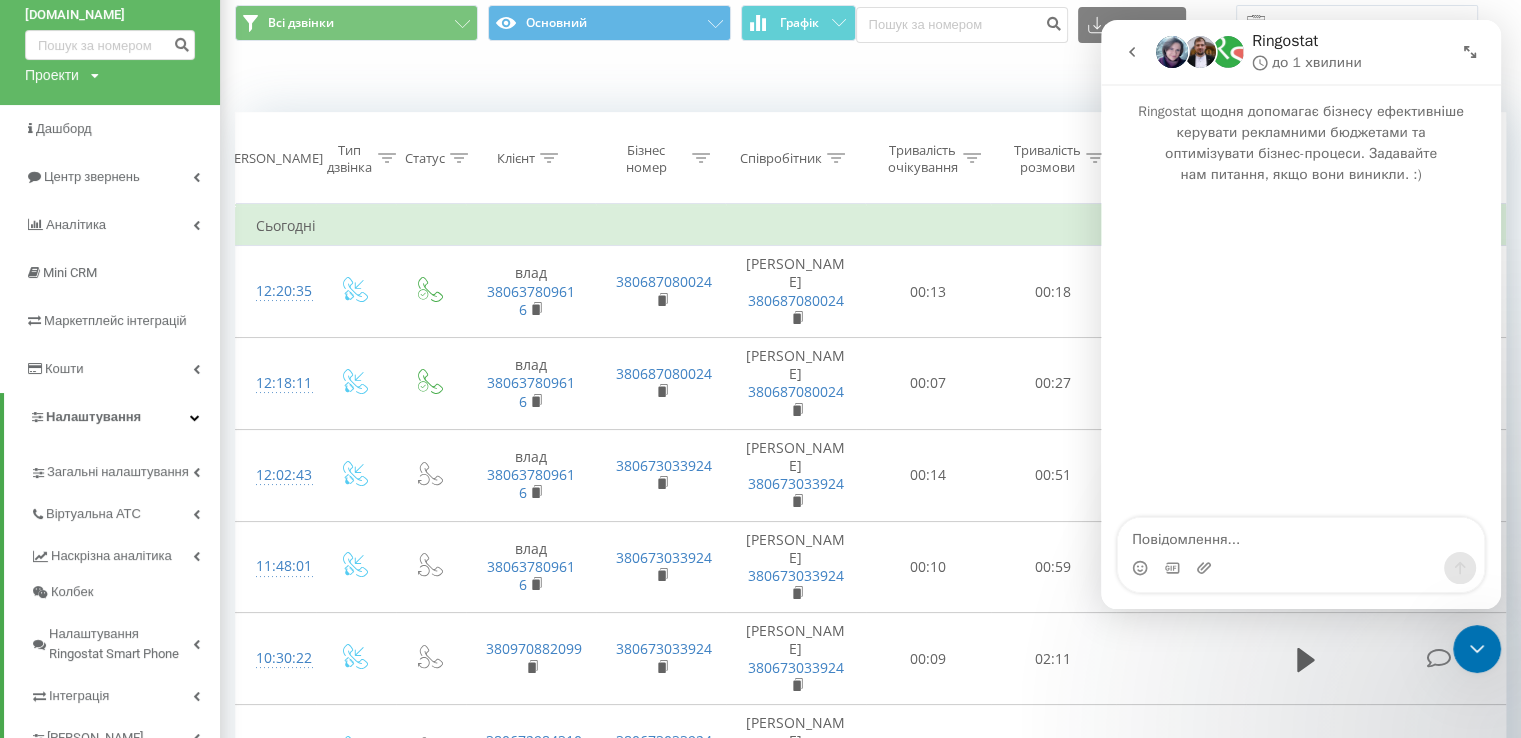 scroll, scrollTop: 0, scrollLeft: 0, axis: both 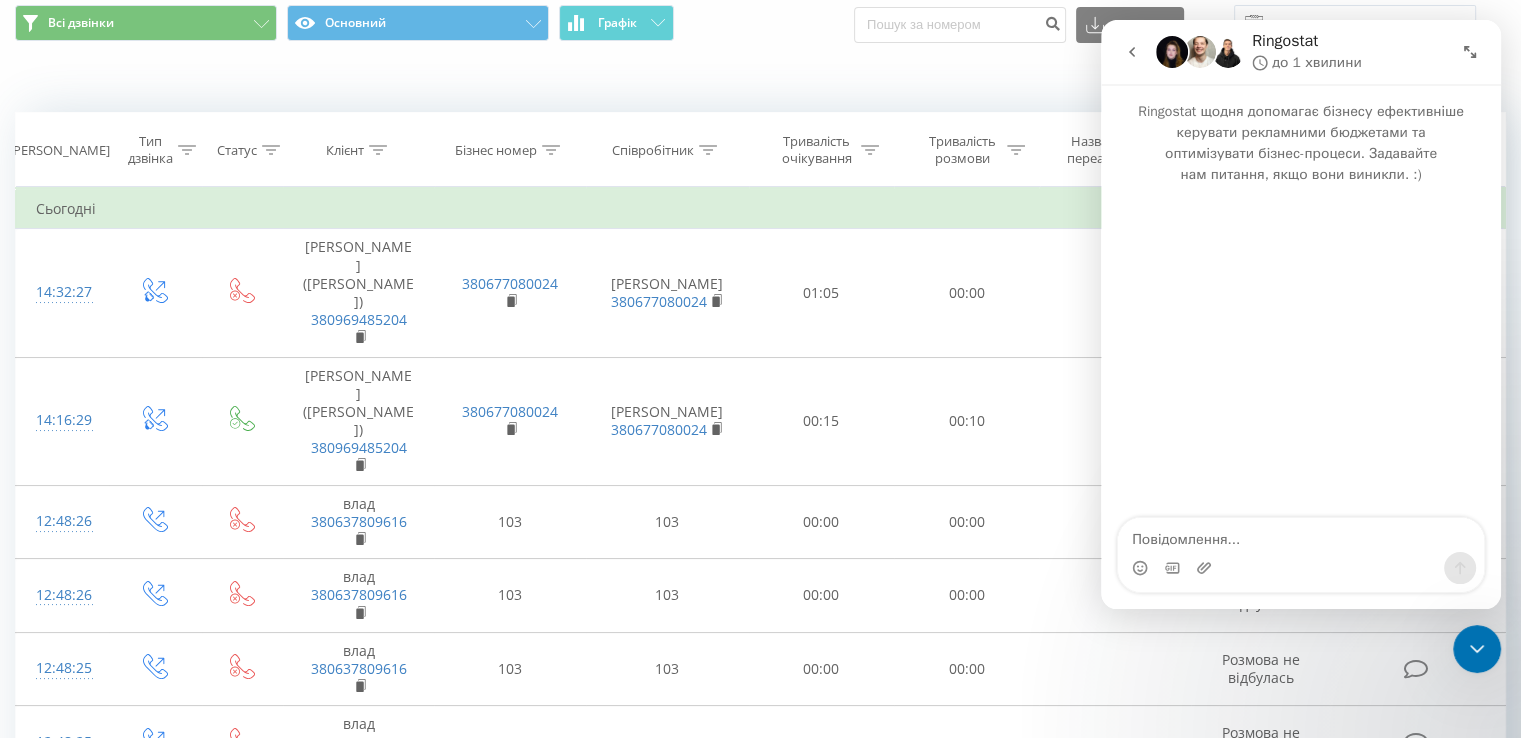 click 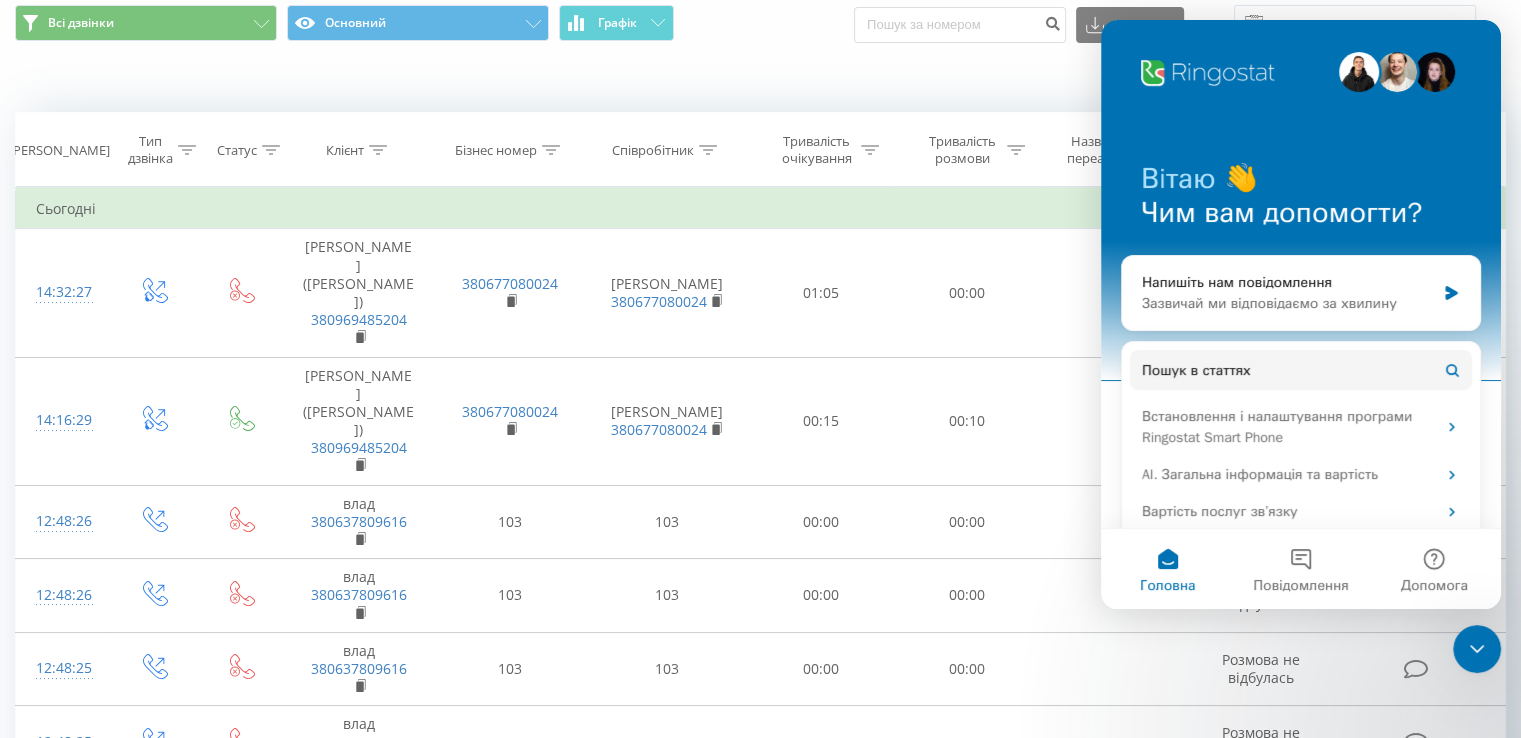 click 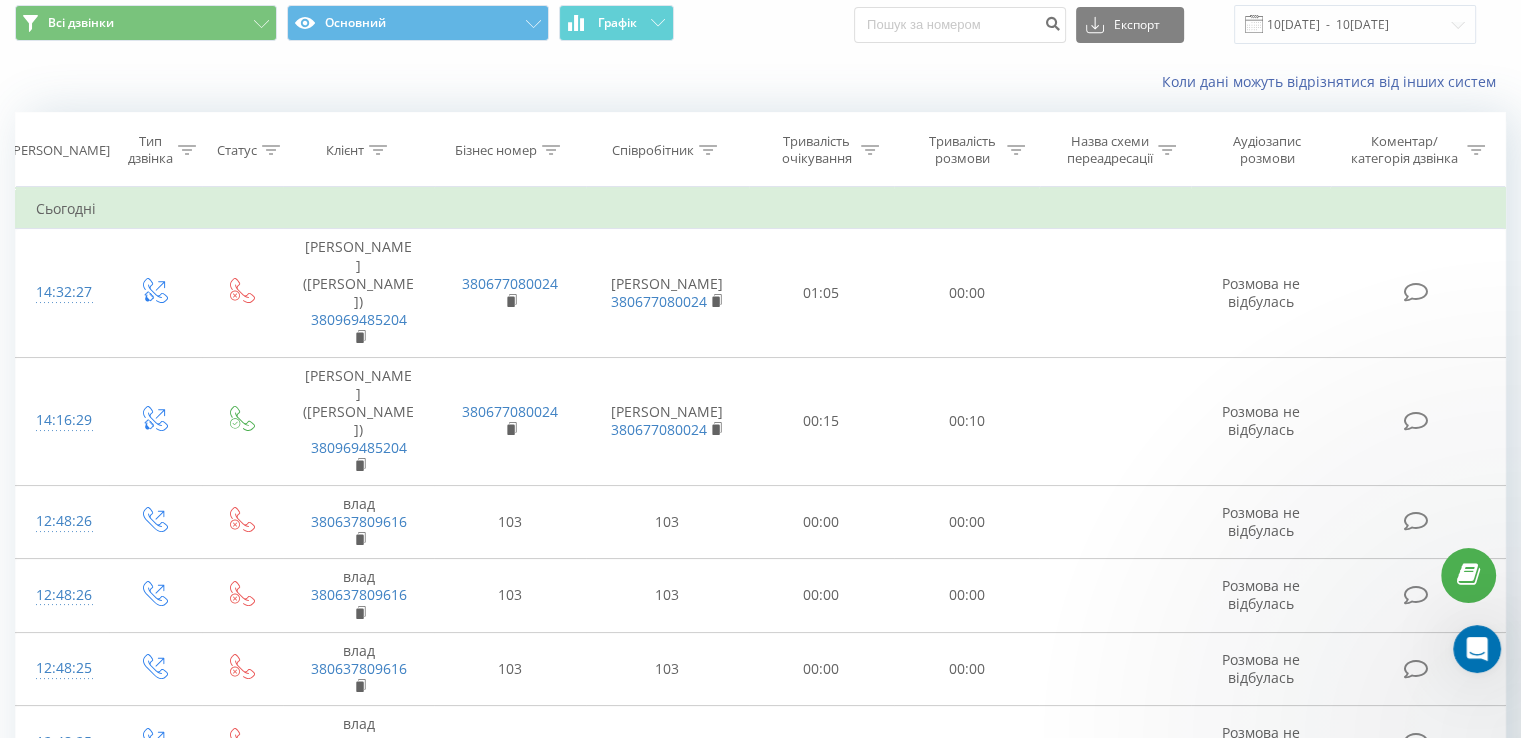 scroll, scrollTop: 0, scrollLeft: 0, axis: both 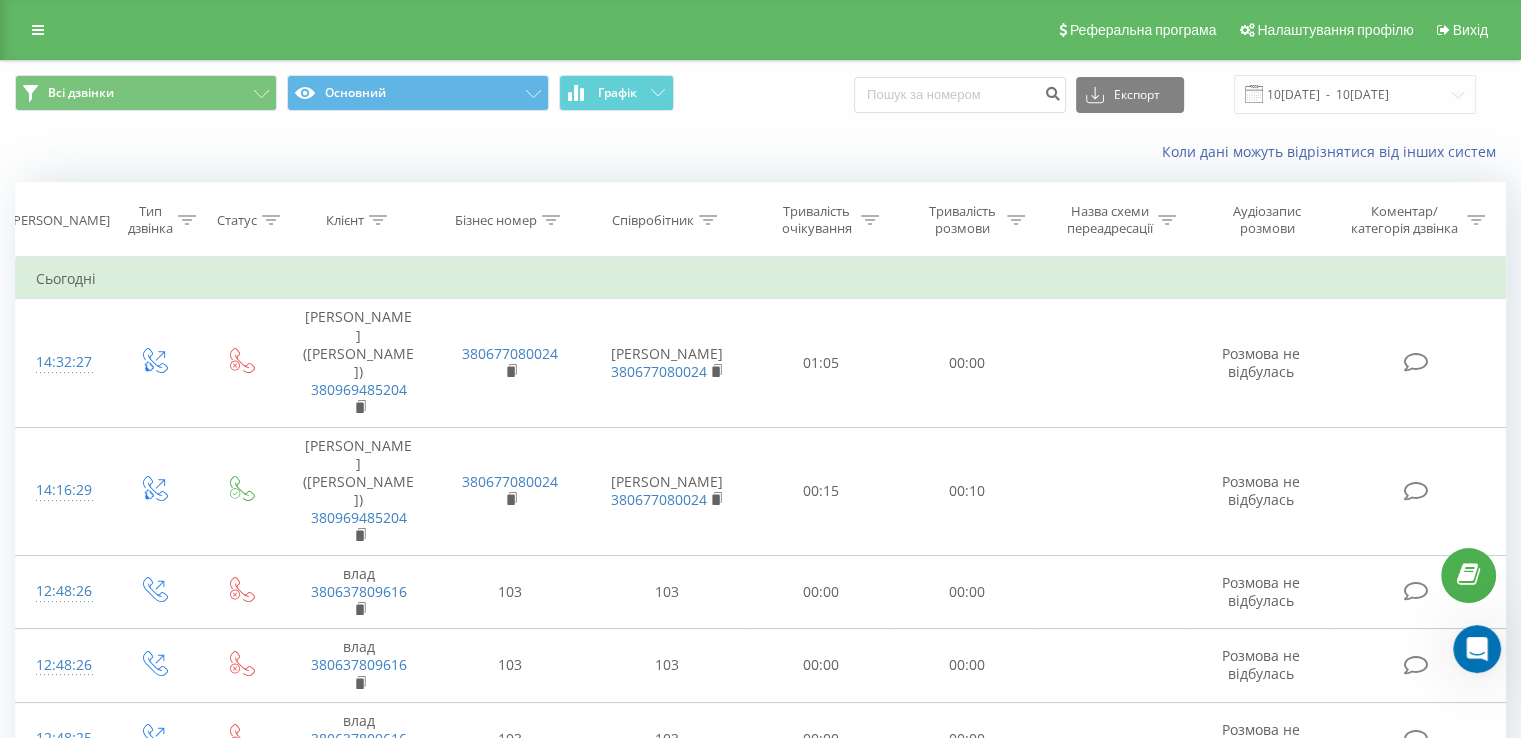 click 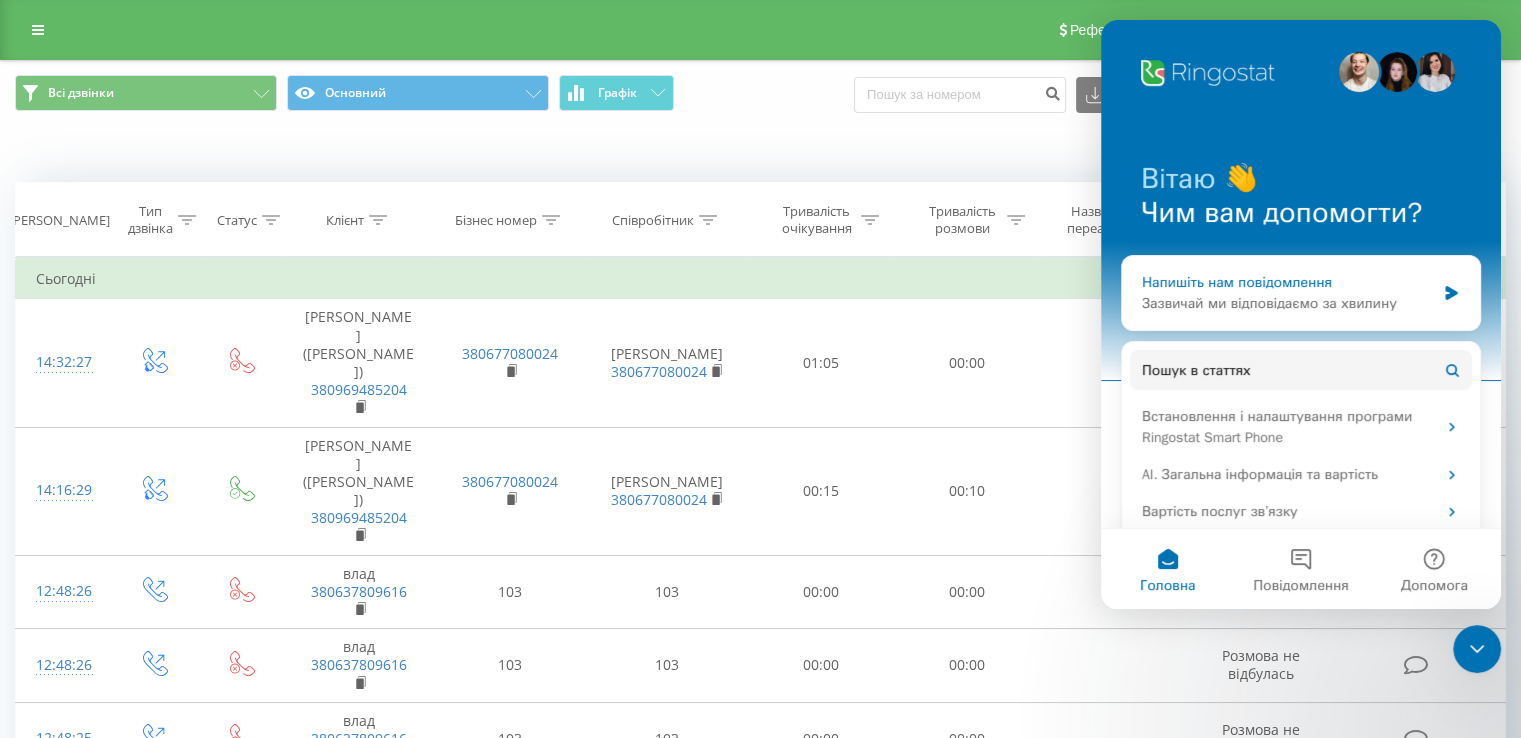 click on "Зазвичай ми відповідаємо за хвилину" at bounding box center [1288, 303] 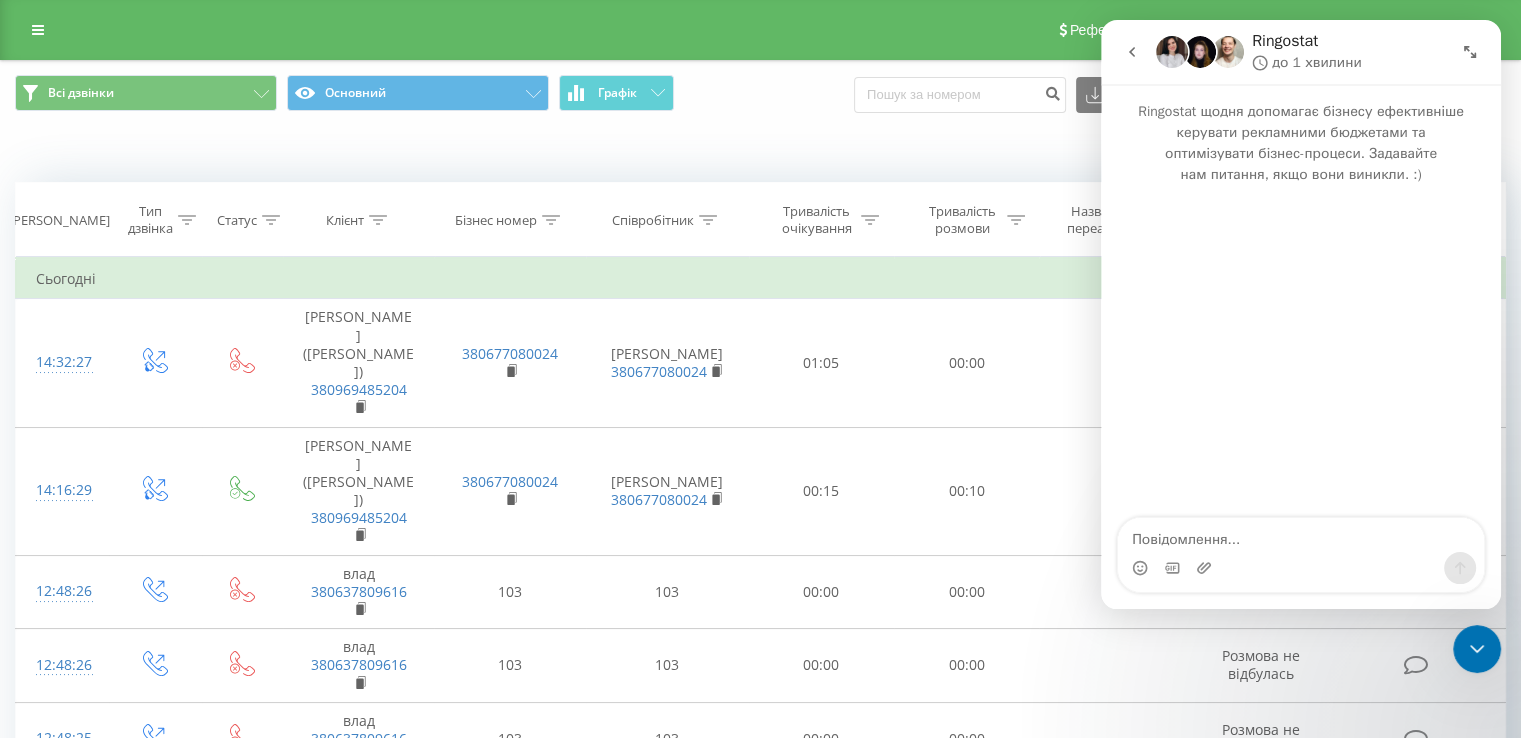 type on "Ж" 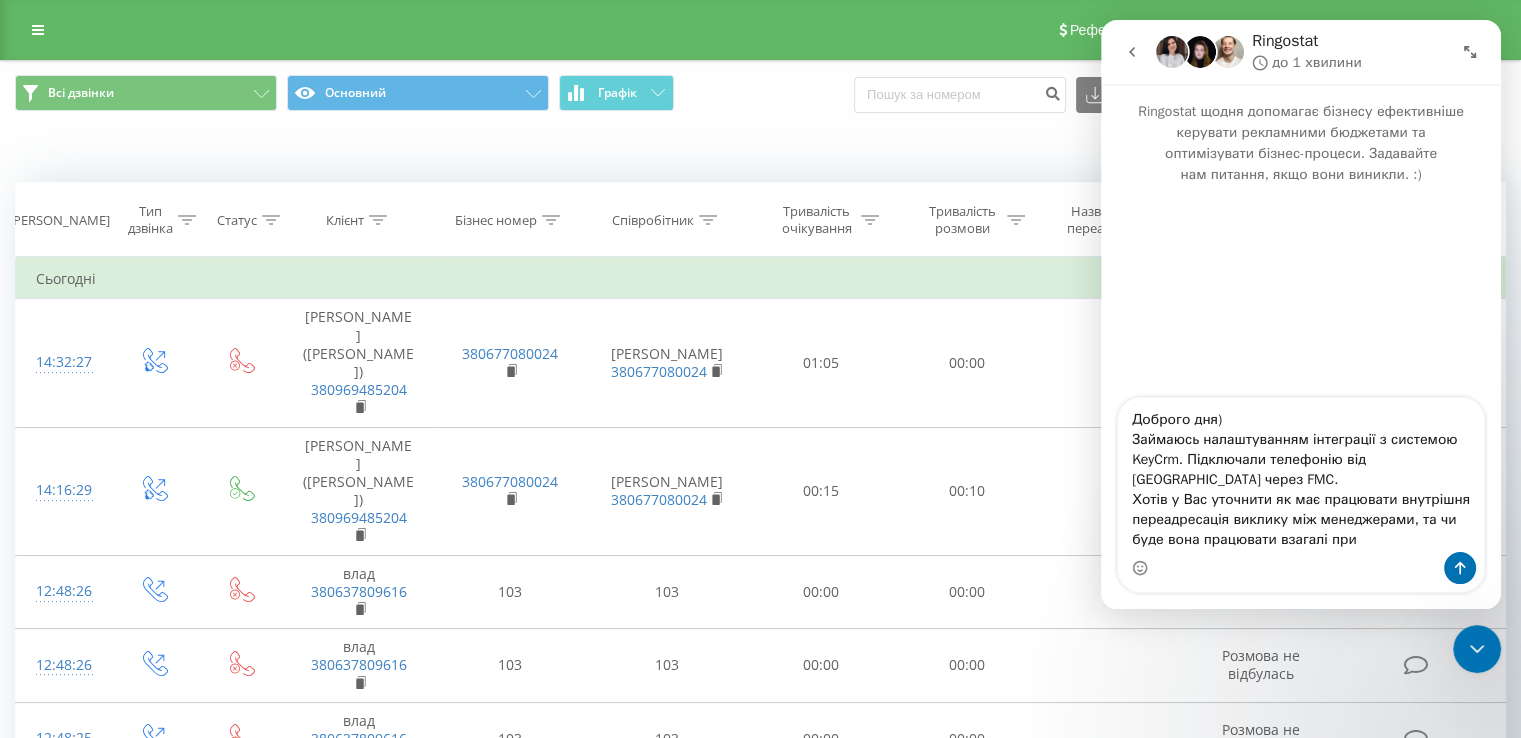 drag, startPoint x: 1132, startPoint y: 486, endPoint x: 1160, endPoint y: 489, distance: 28.160255 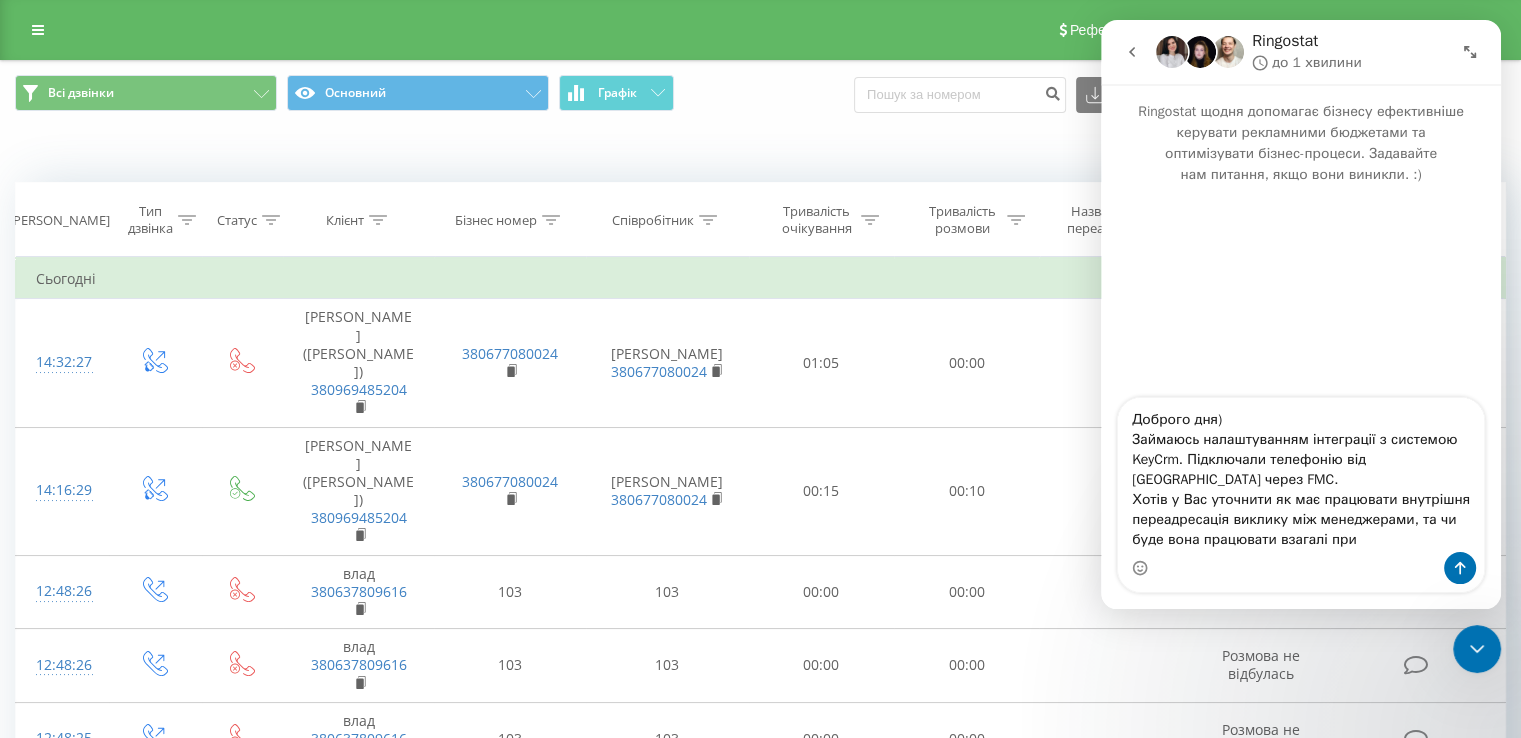 click on "Доброго дня)
Займаюсь налаштуванням інтеграції з системою KeyCrm. Підключали телефонію від Київстар через FMC.
Хотів у Вас уточнити як має працювати внутрішня переадресація виклику між менеджерами, та чи буде вона працювати взагалі при" at bounding box center [1301, 475] 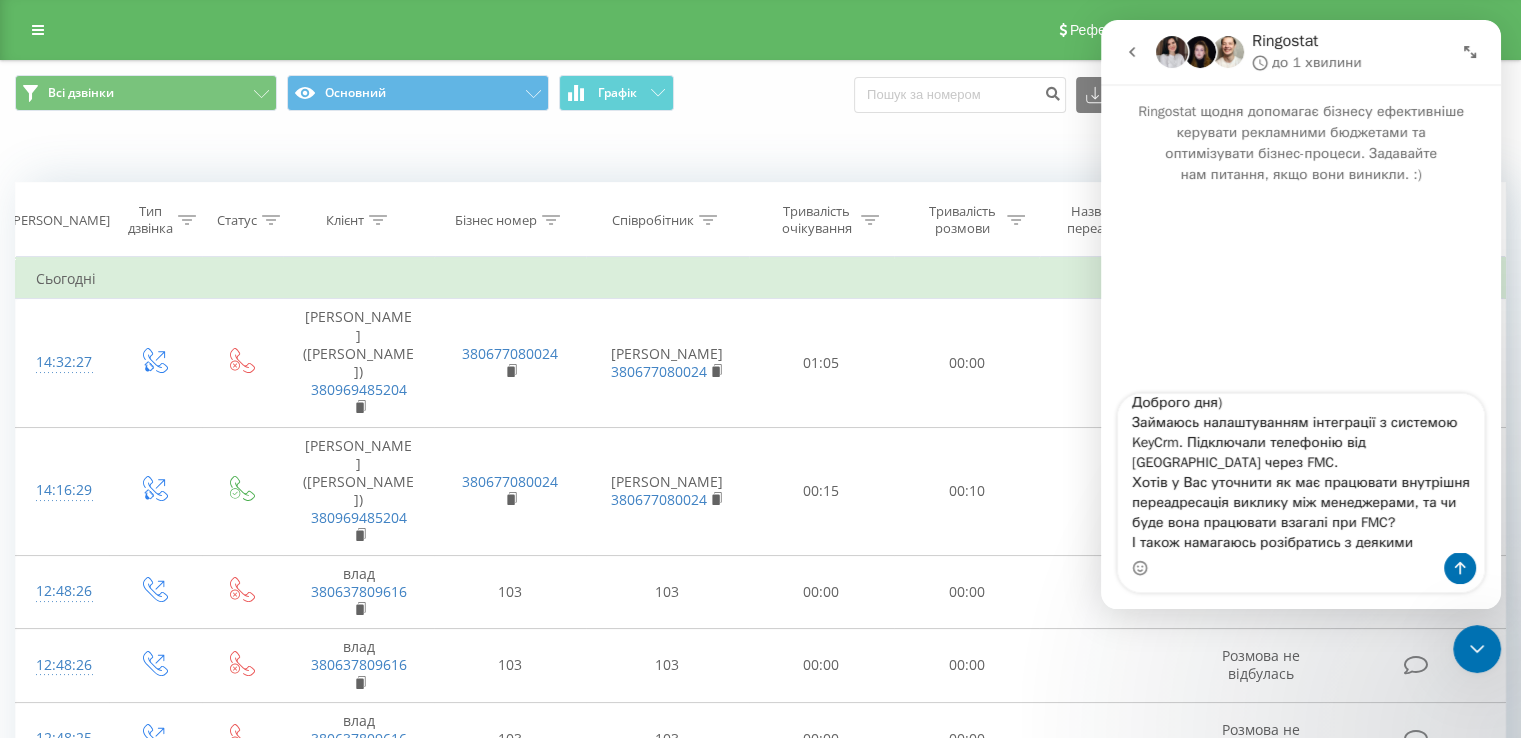 scroll, scrollTop: 33, scrollLeft: 0, axis: vertical 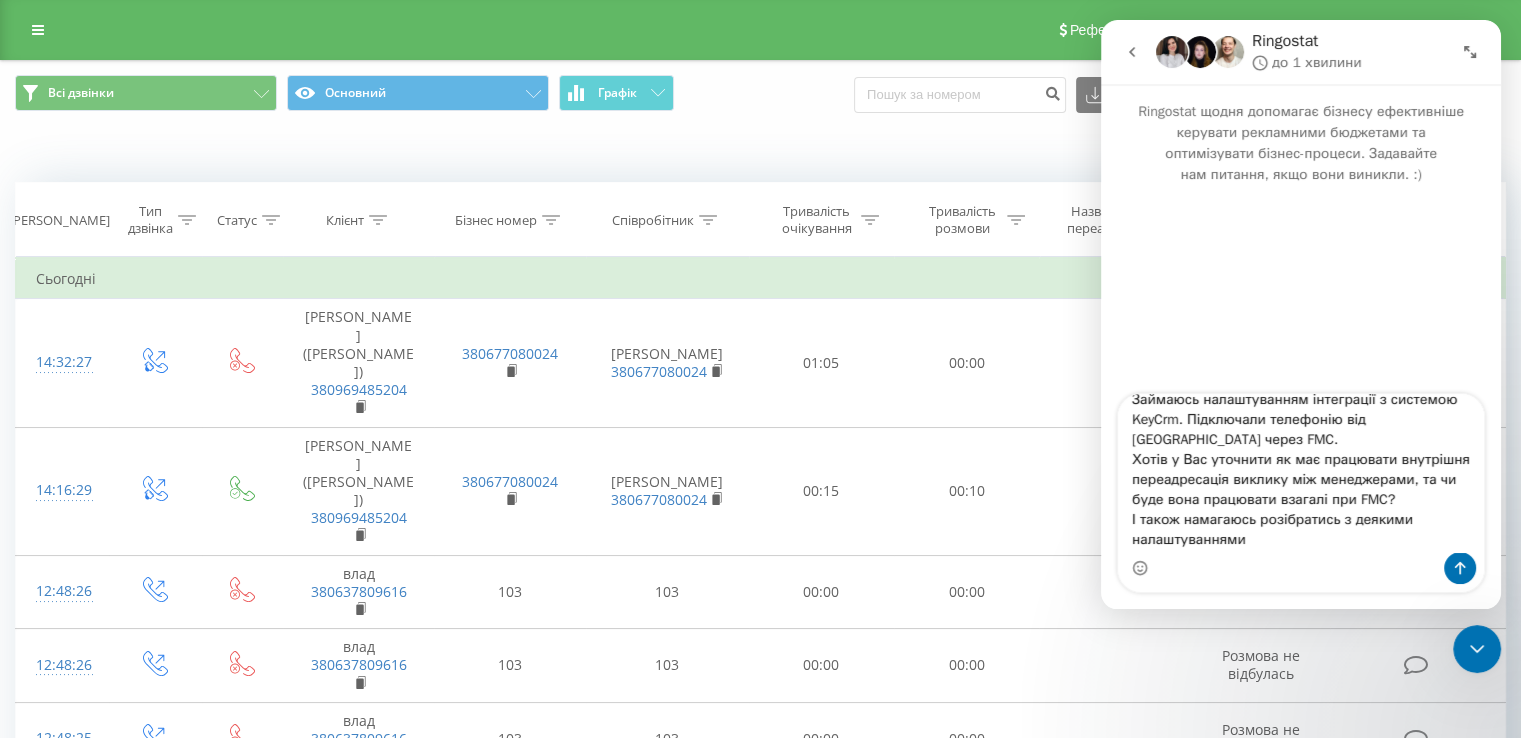 drag, startPoint x: 1277, startPoint y: 551, endPoint x: 1130, endPoint y: 525, distance: 149.28162 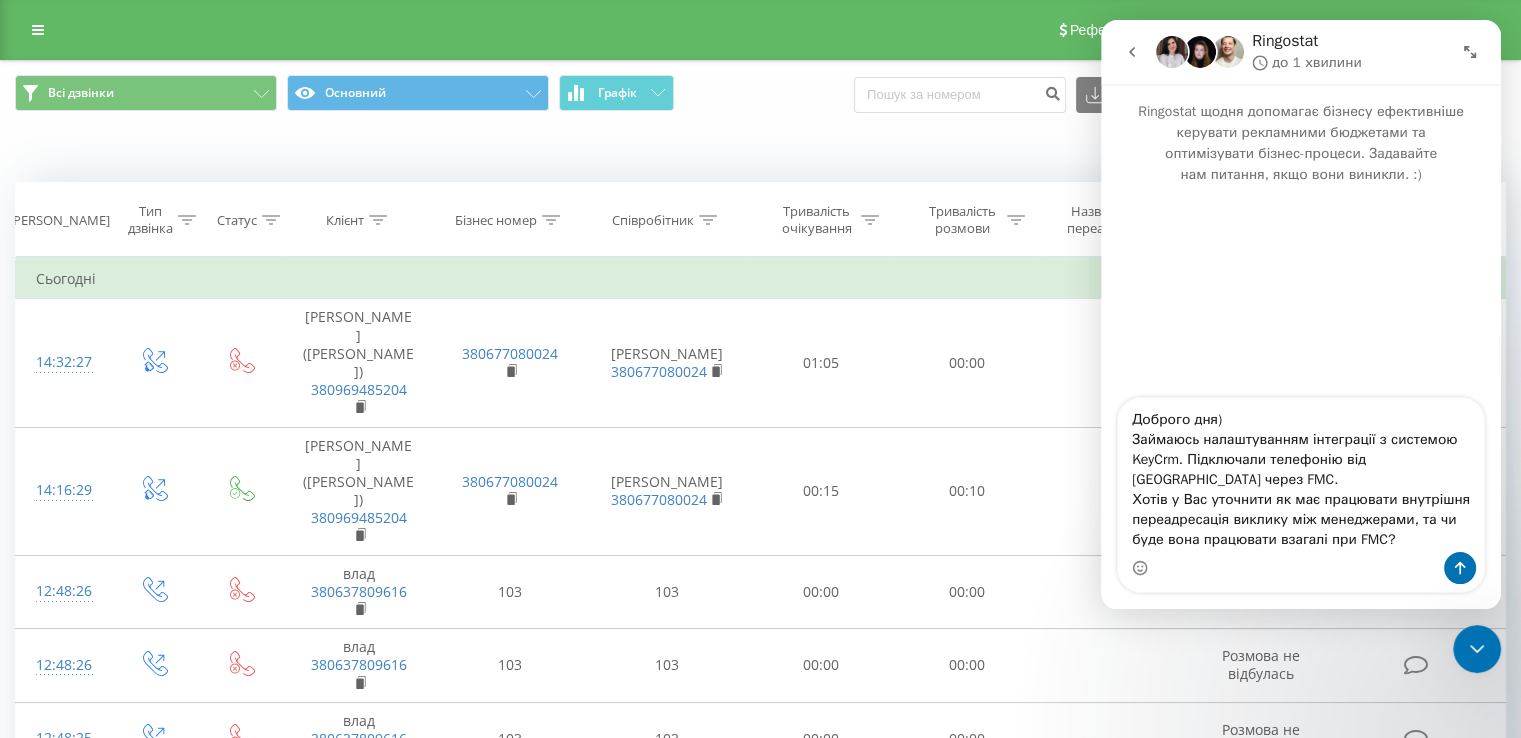 scroll, scrollTop: 13, scrollLeft: 0, axis: vertical 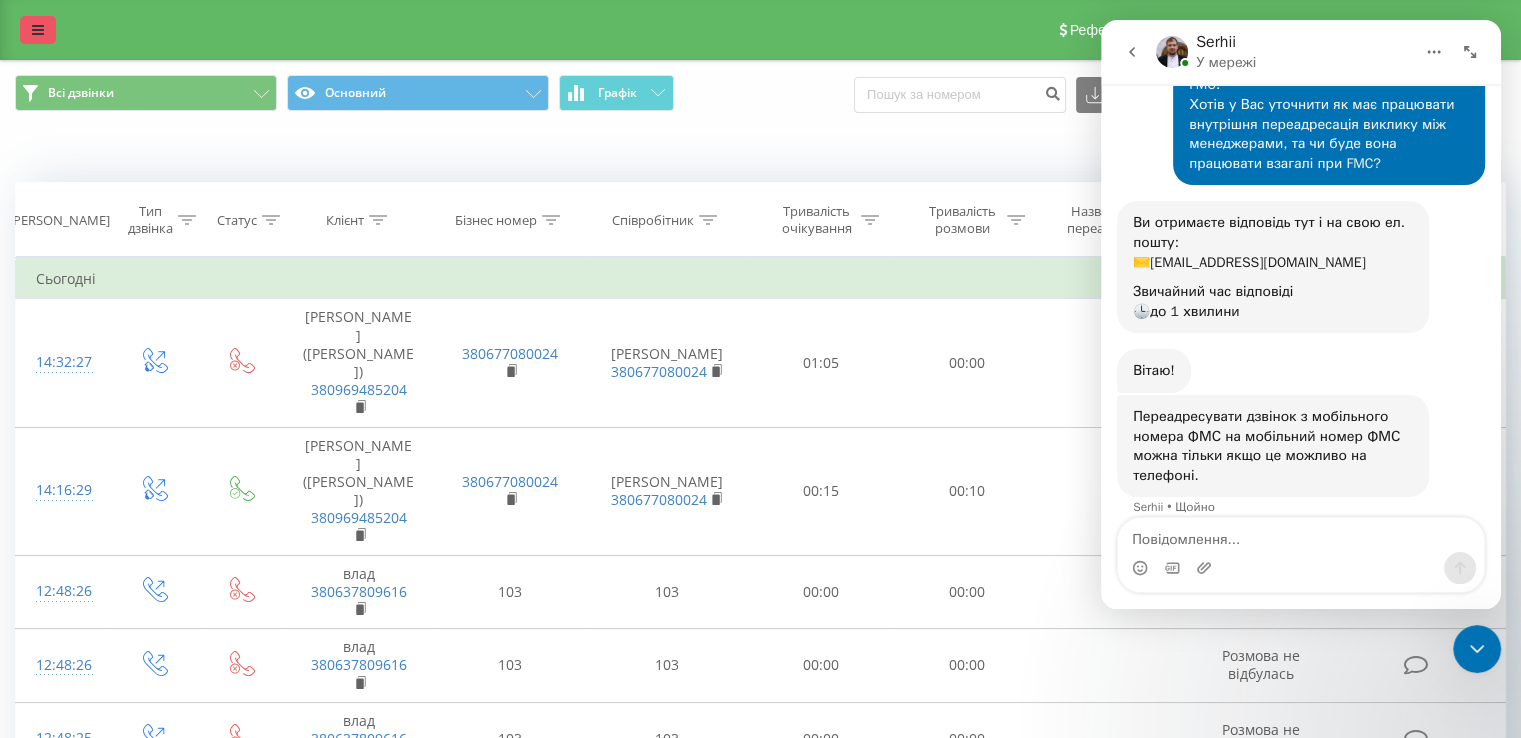 click at bounding box center (38, 30) 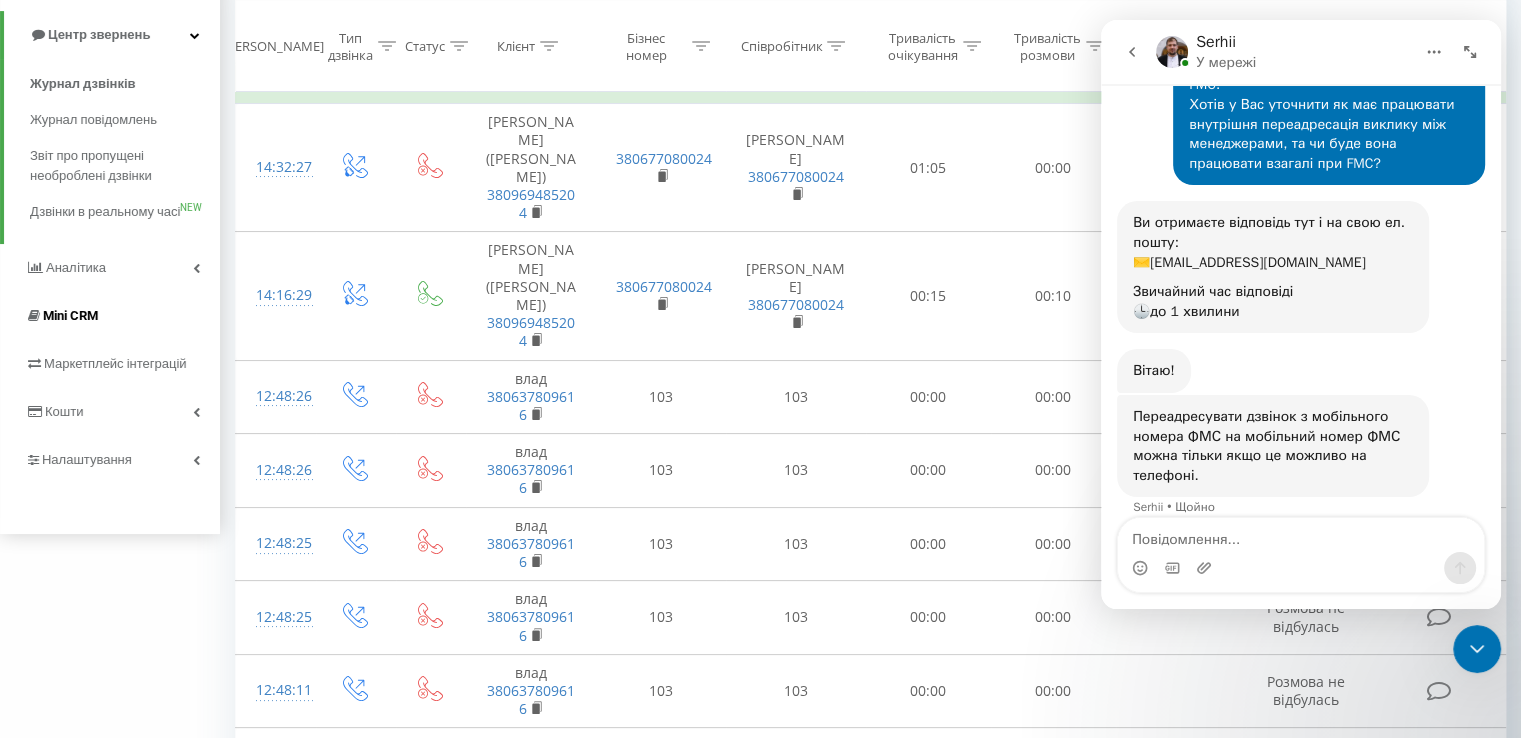 scroll, scrollTop: 219, scrollLeft: 0, axis: vertical 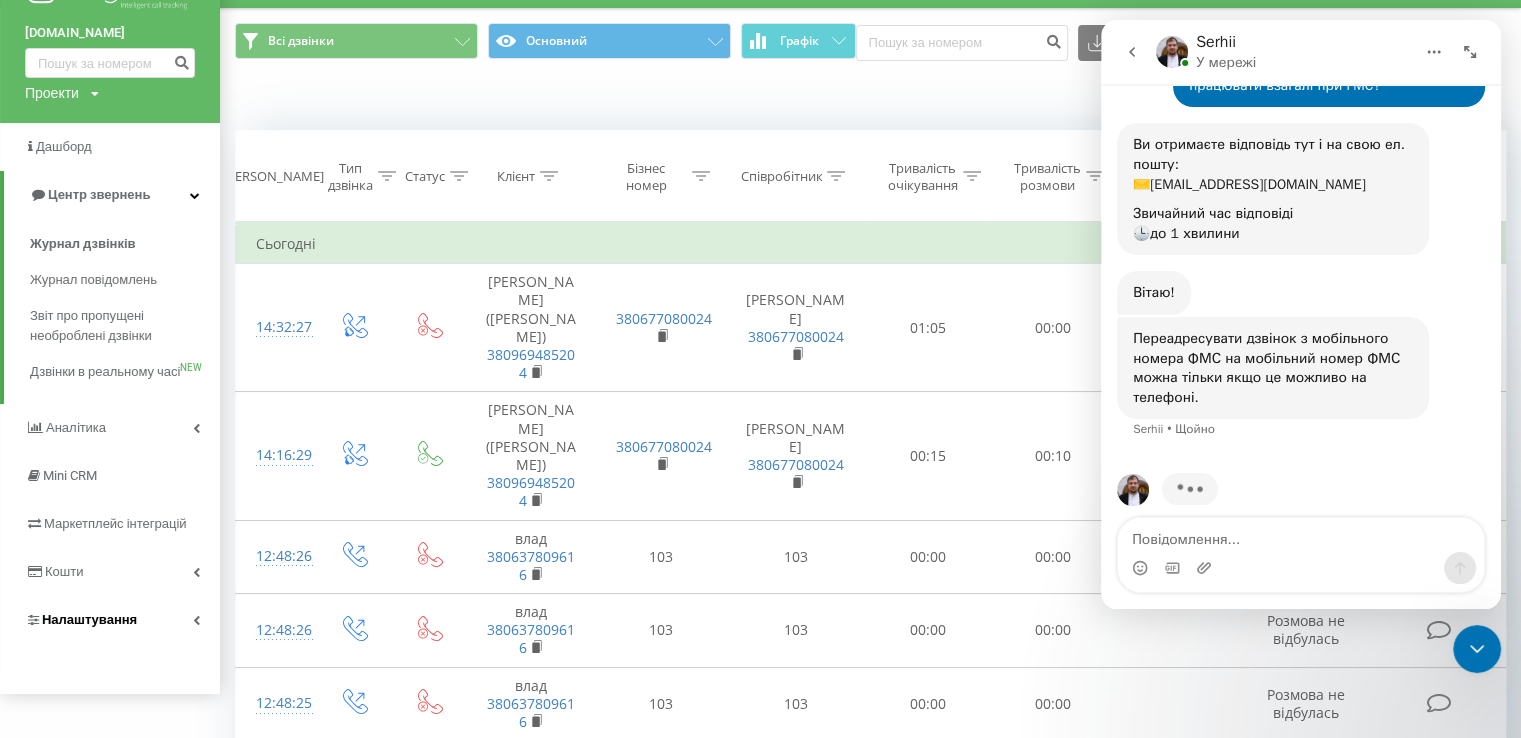 click on "Налаштування" at bounding box center (89, 619) 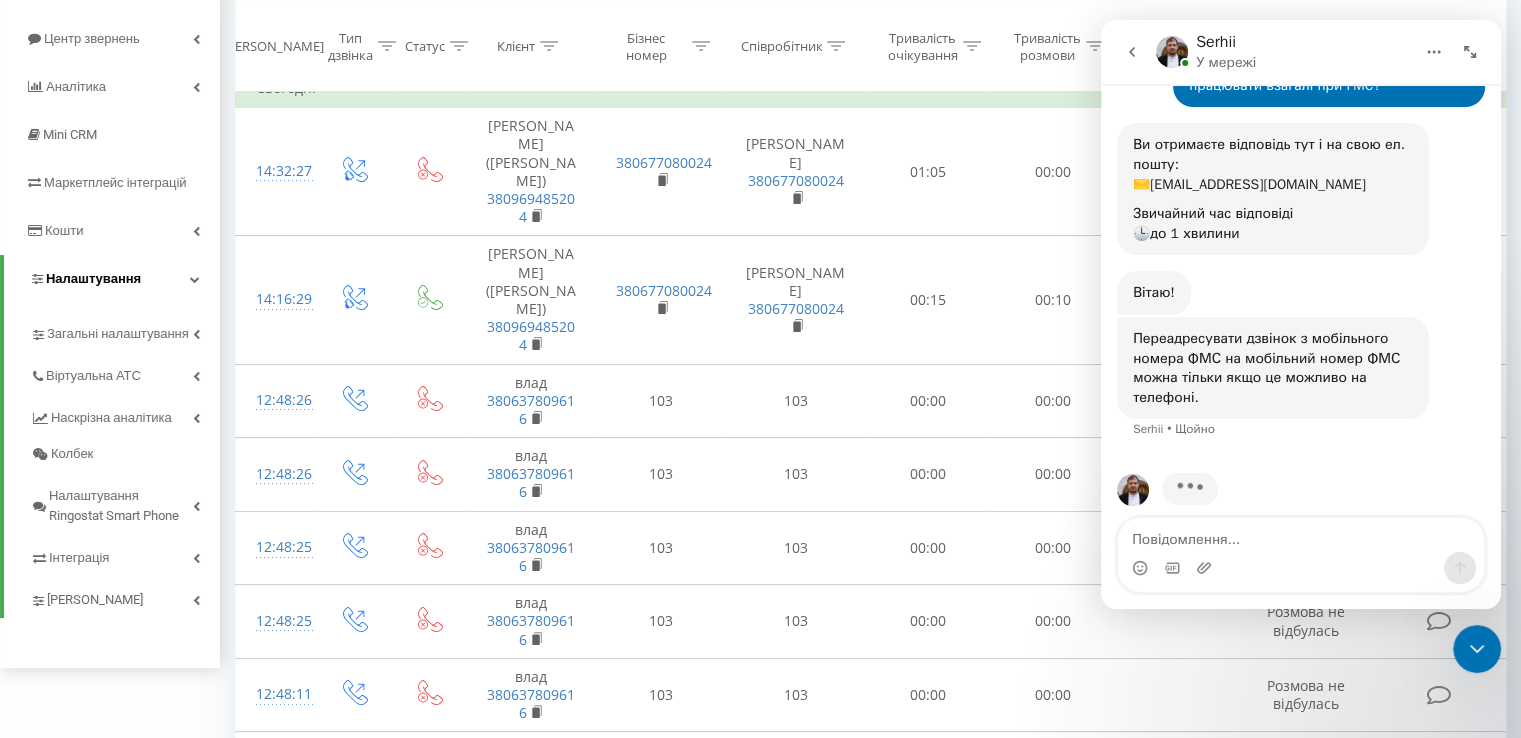 scroll, scrollTop: 208, scrollLeft: 0, axis: vertical 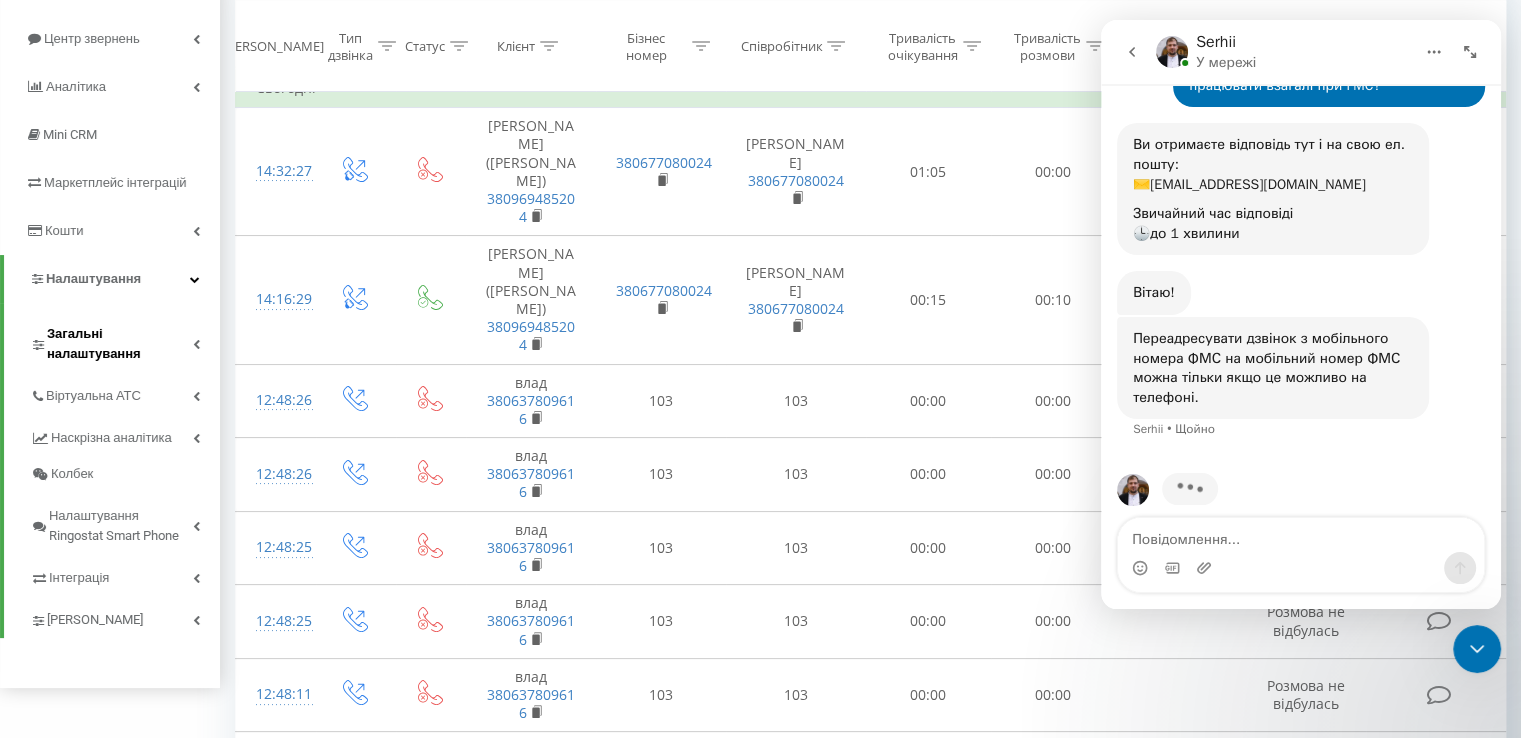 click on "Загальні налаштування" at bounding box center [120, 344] 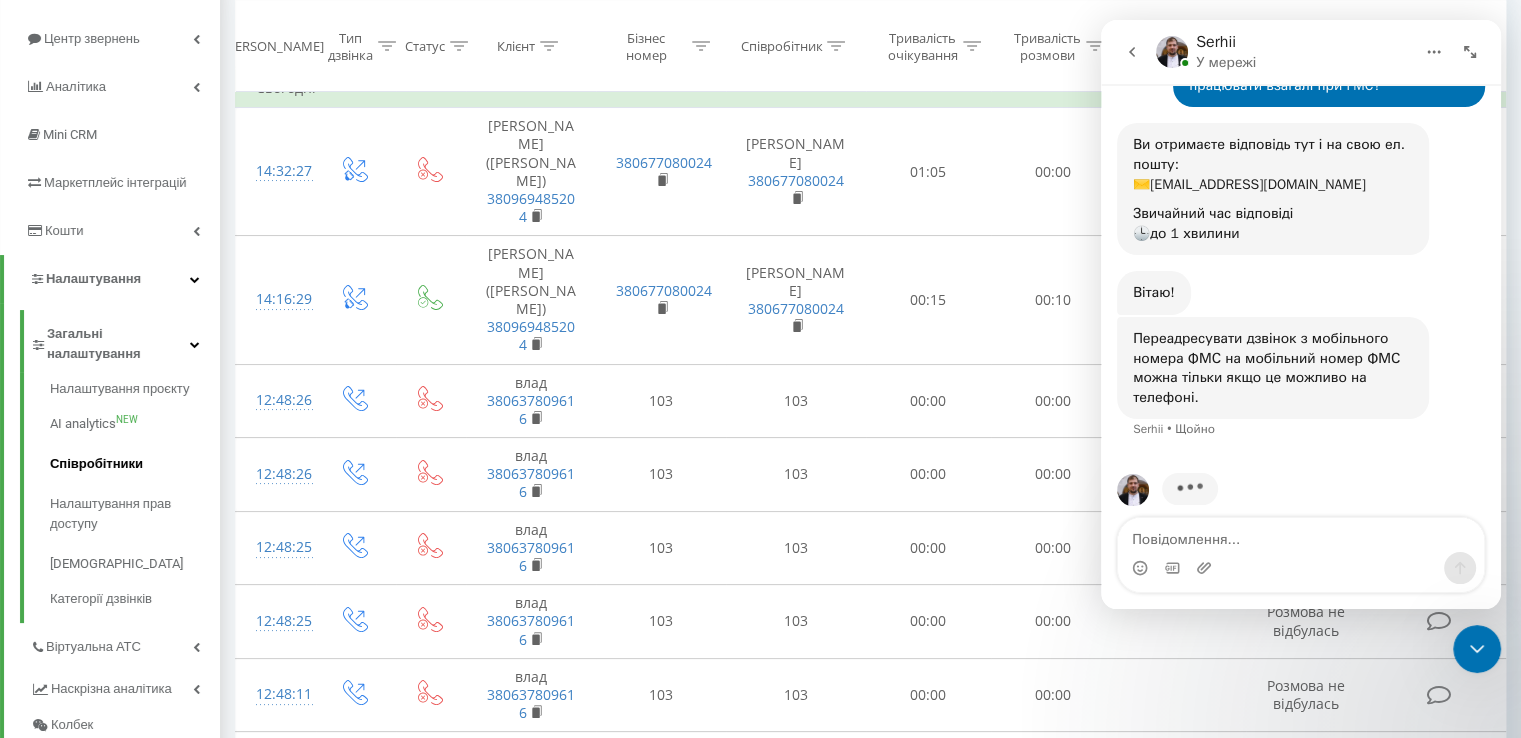 click on "Співробітники" at bounding box center [135, 464] 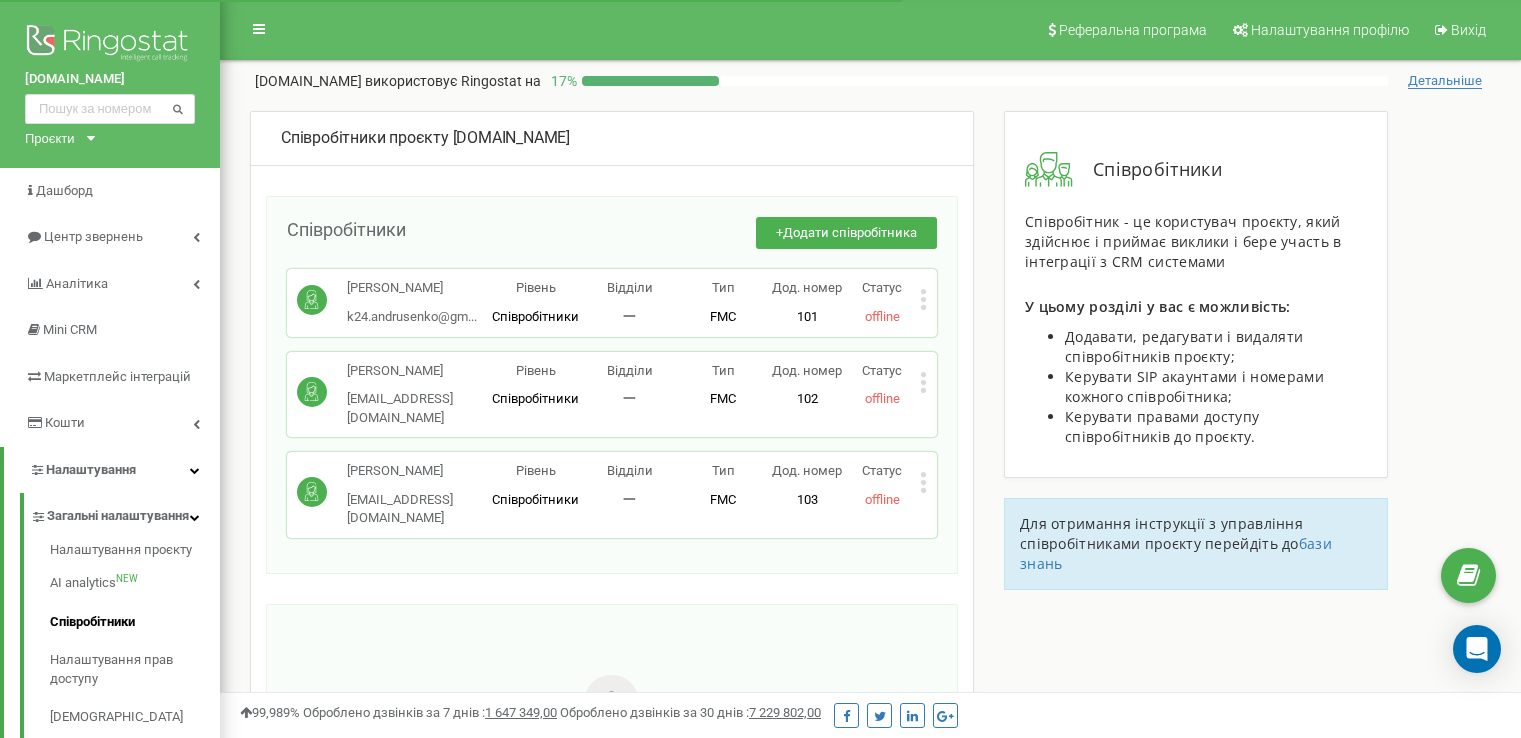 scroll, scrollTop: 0, scrollLeft: 0, axis: both 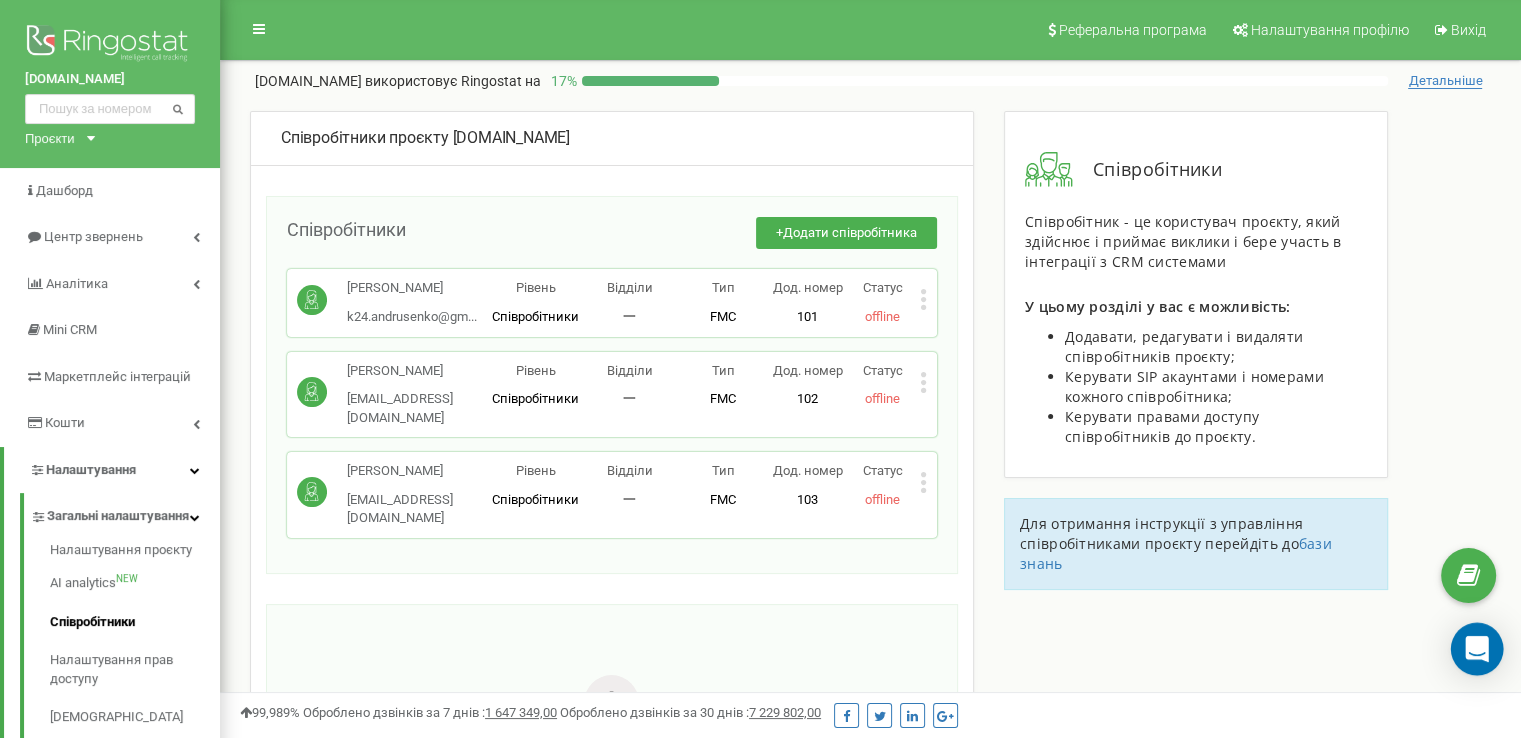 click at bounding box center (1477, 649) 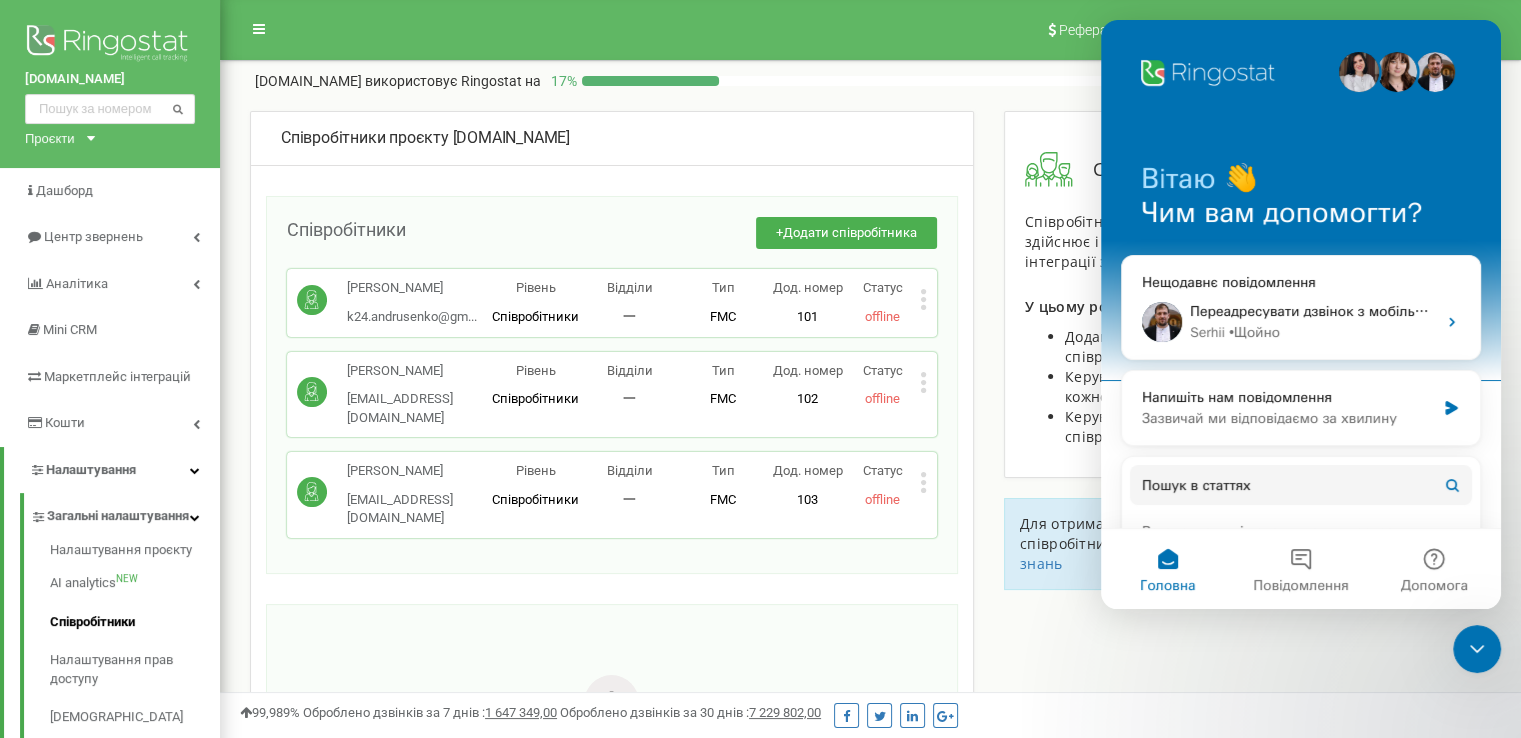 scroll, scrollTop: 0, scrollLeft: 0, axis: both 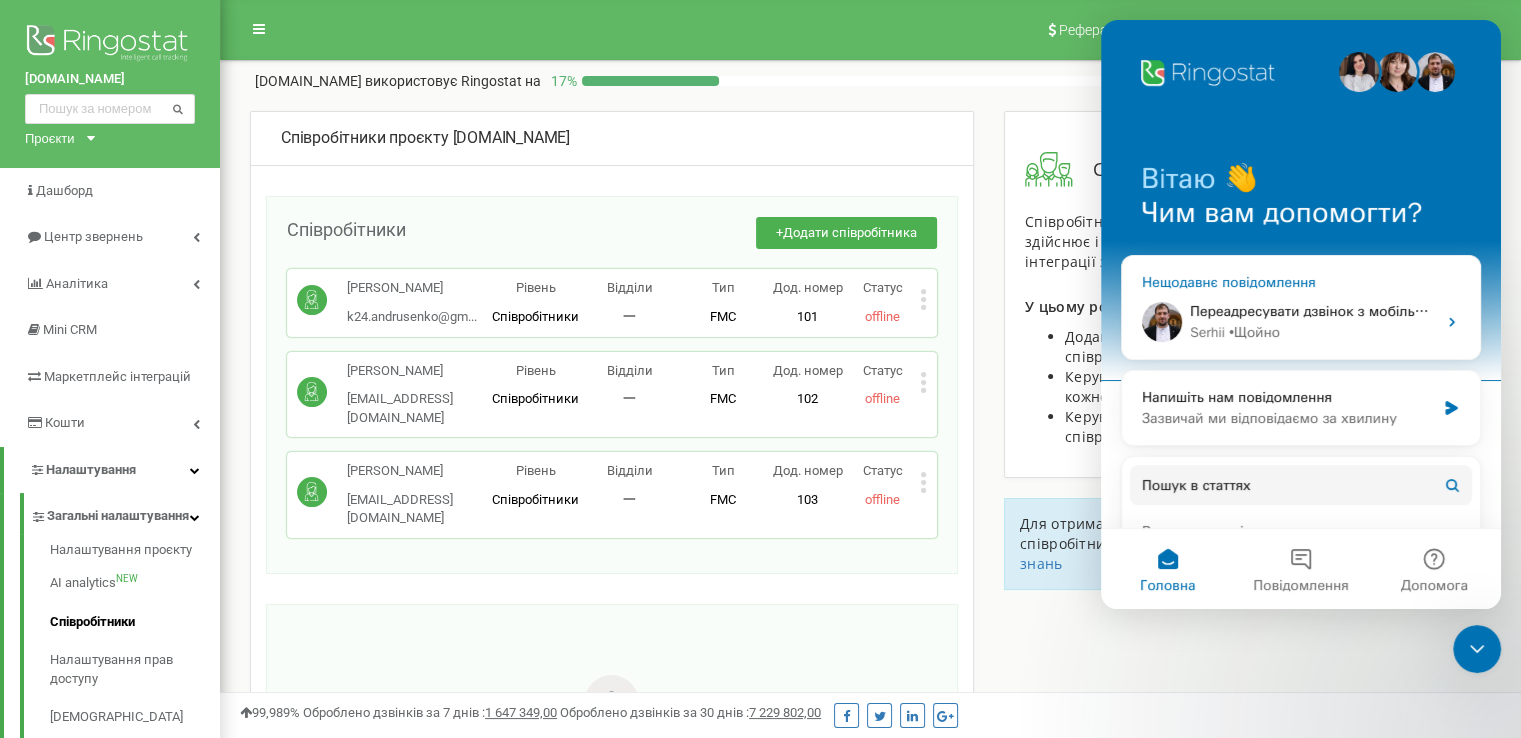 click on "Serhii •  Щойно" at bounding box center (1313, 332) 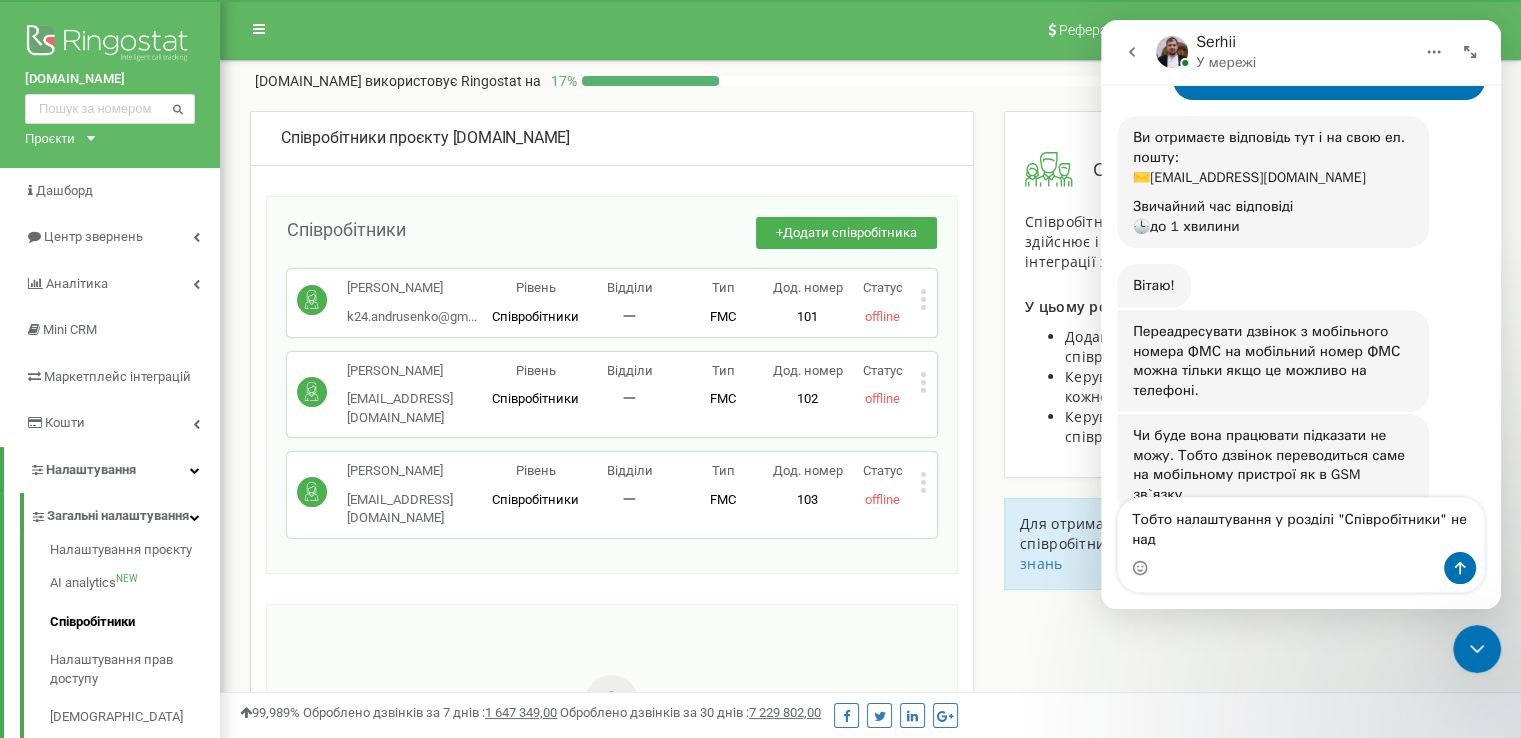 scroll, scrollTop: 329, scrollLeft: 0, axis: vertical 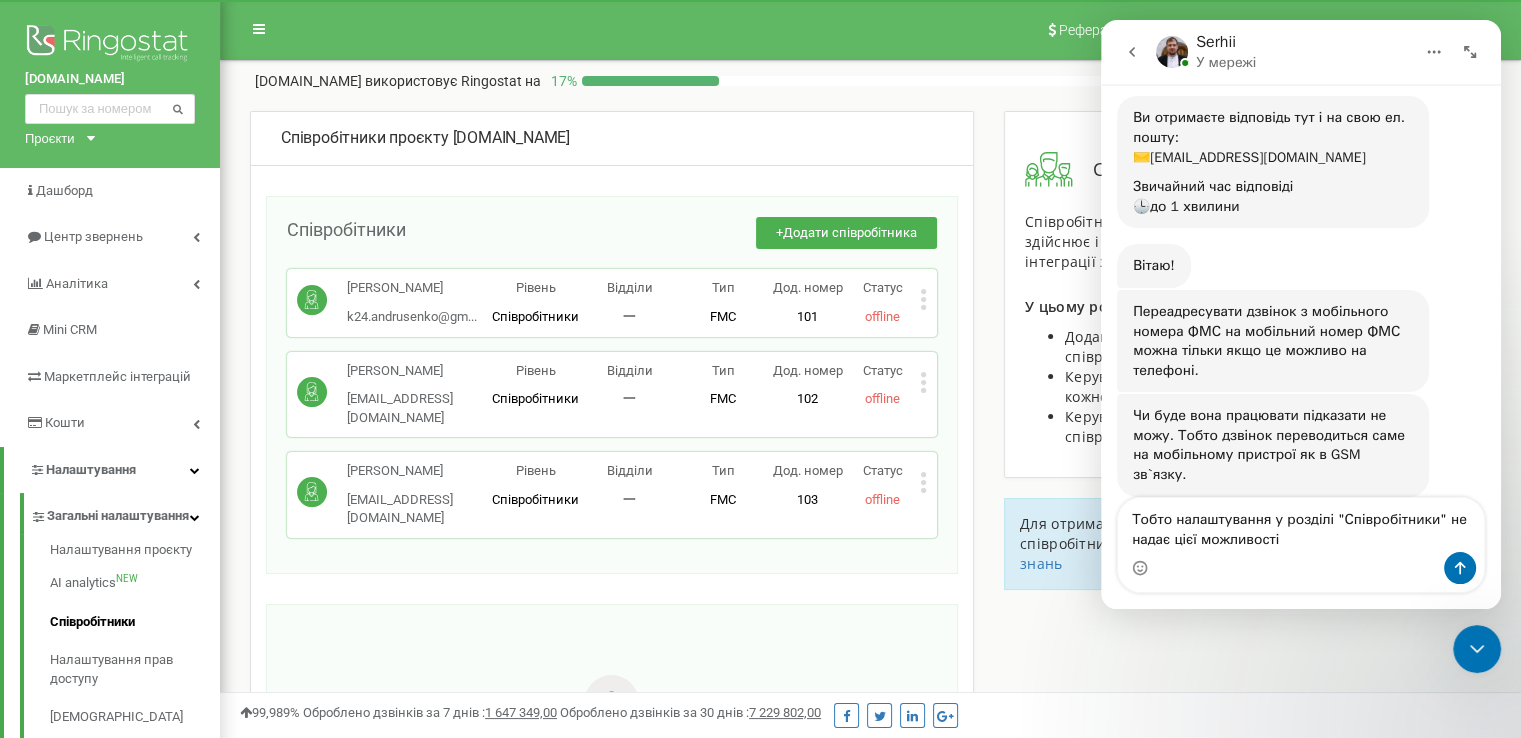 type on "Тобто налаштування у розділі "Співробітники" не надає цієї можливості?" 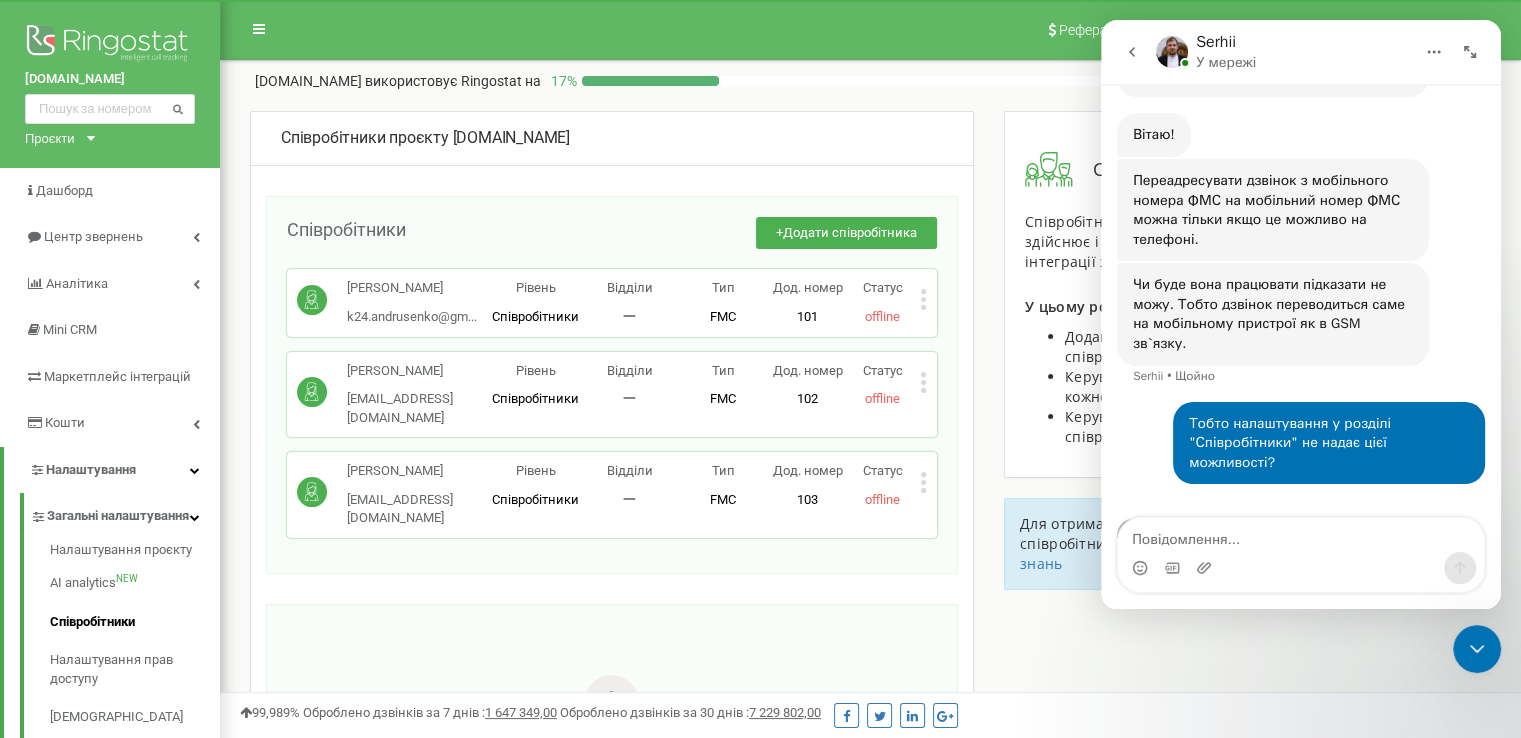 scroll, scrollTop: 466, scrollLeft: 0, axis: vertical 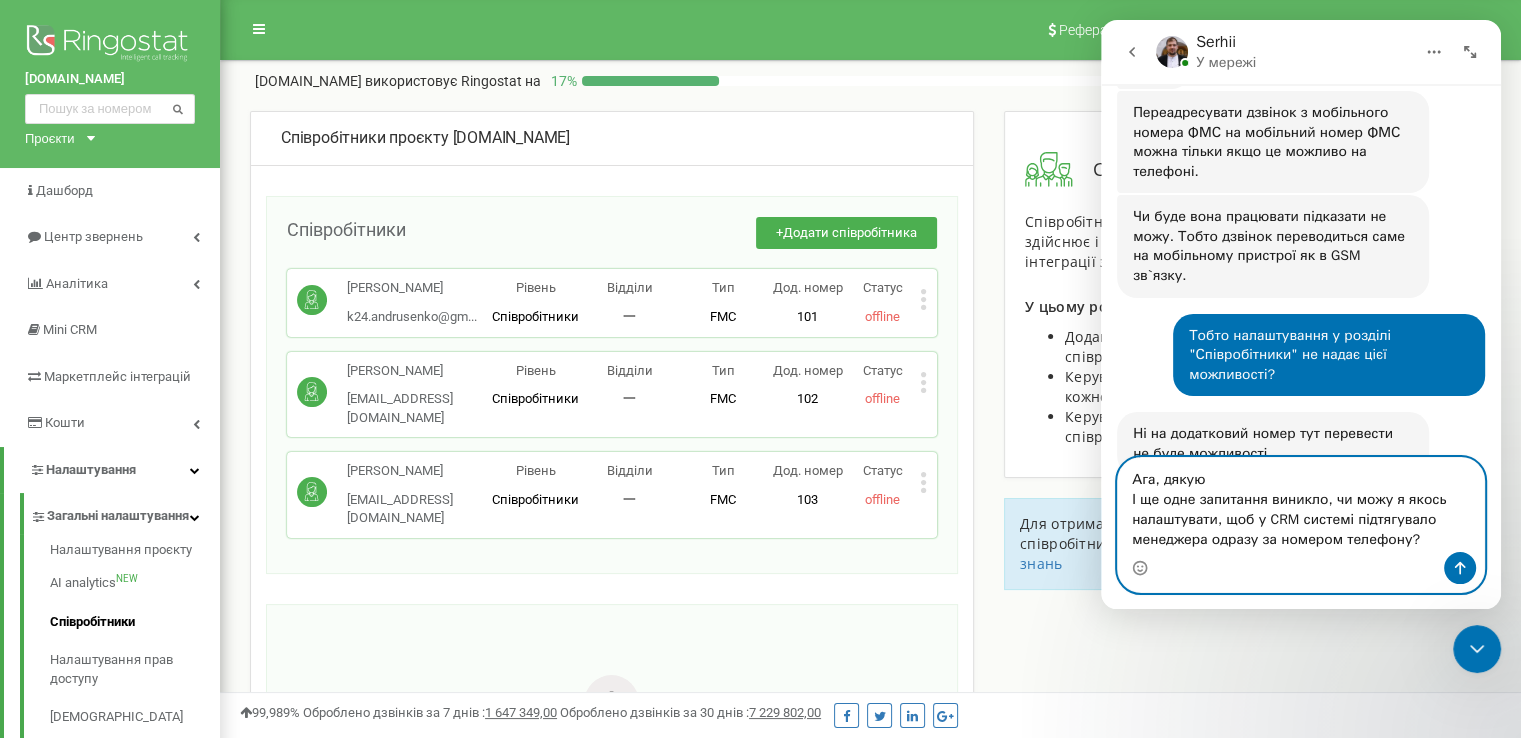 type on "Ага, дякую
І ще одне запитання виникло, чи можу я якось налаштувати, щоб у CRM системі підтягувало менеджера одразу за номером телефону?" 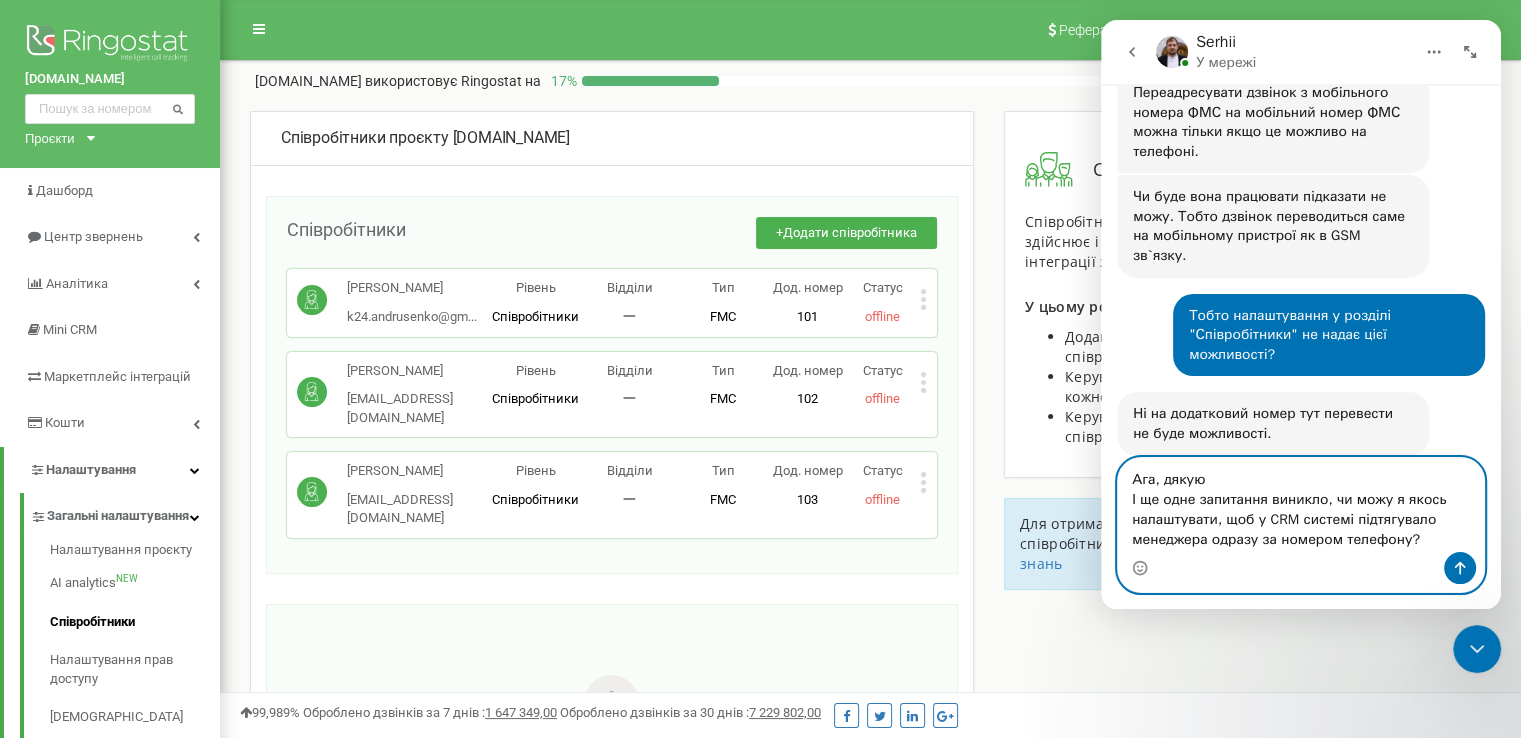 paste 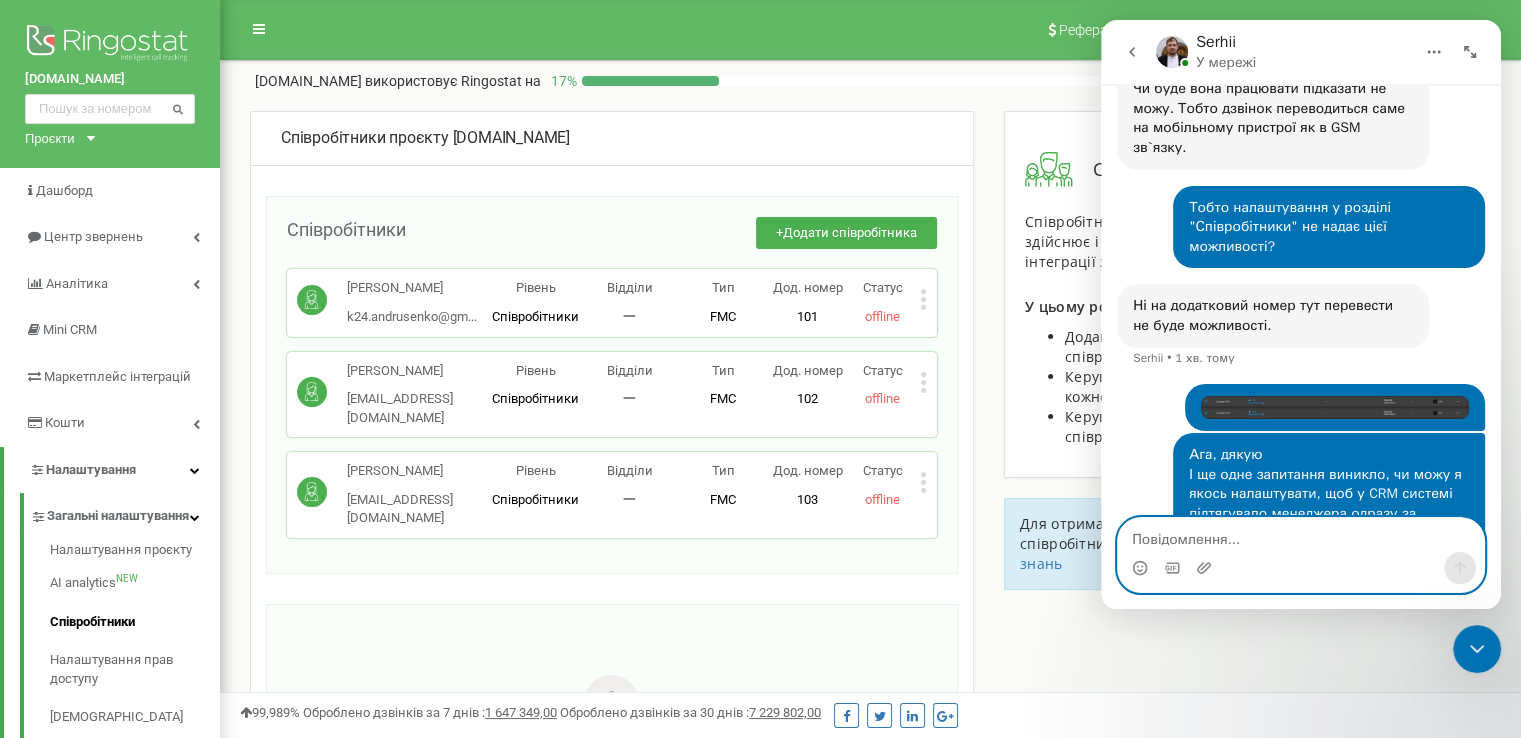 scroll, scrollTop: 675, scrollLeft: 0, axis: vertical 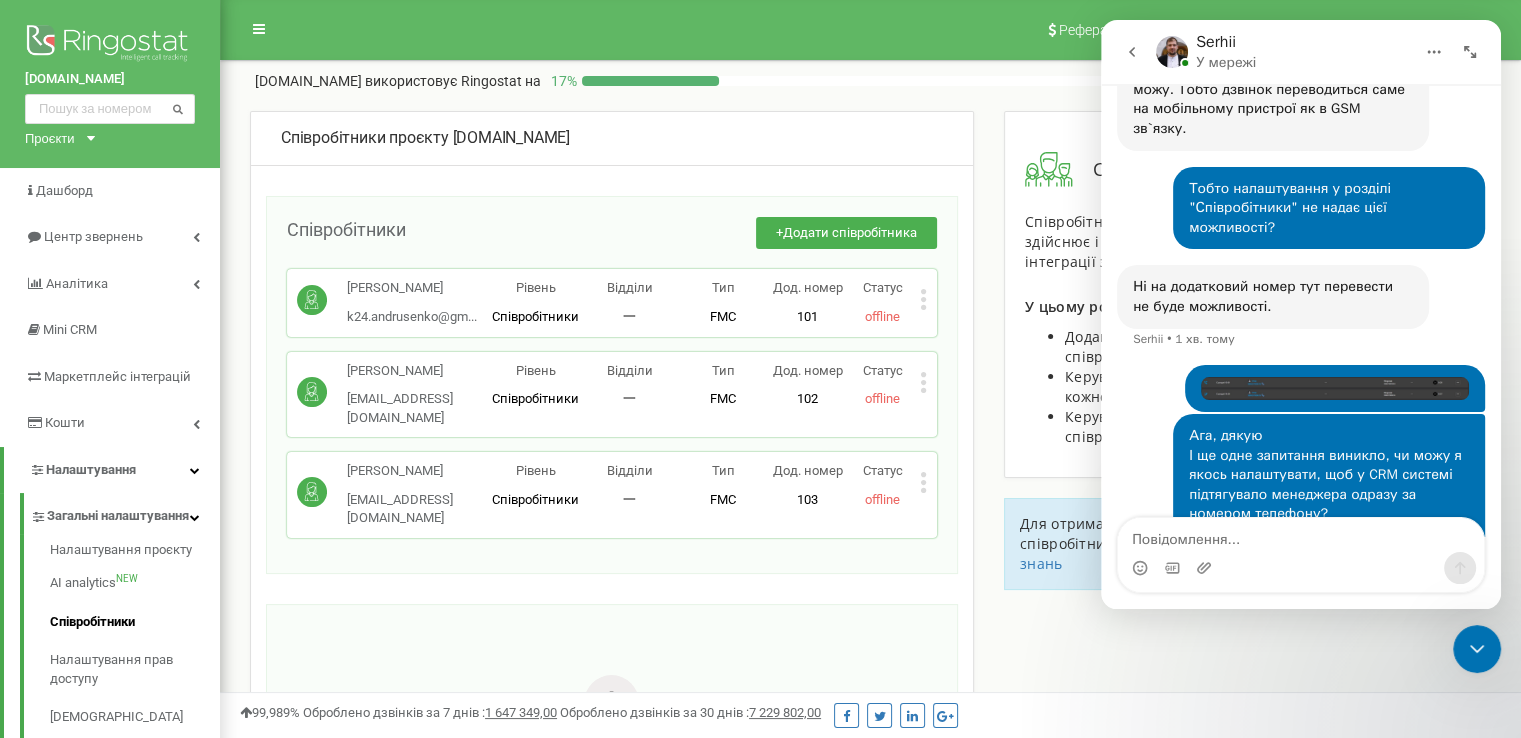 click on "•   Щойно" at bounding box center [1335, 388] 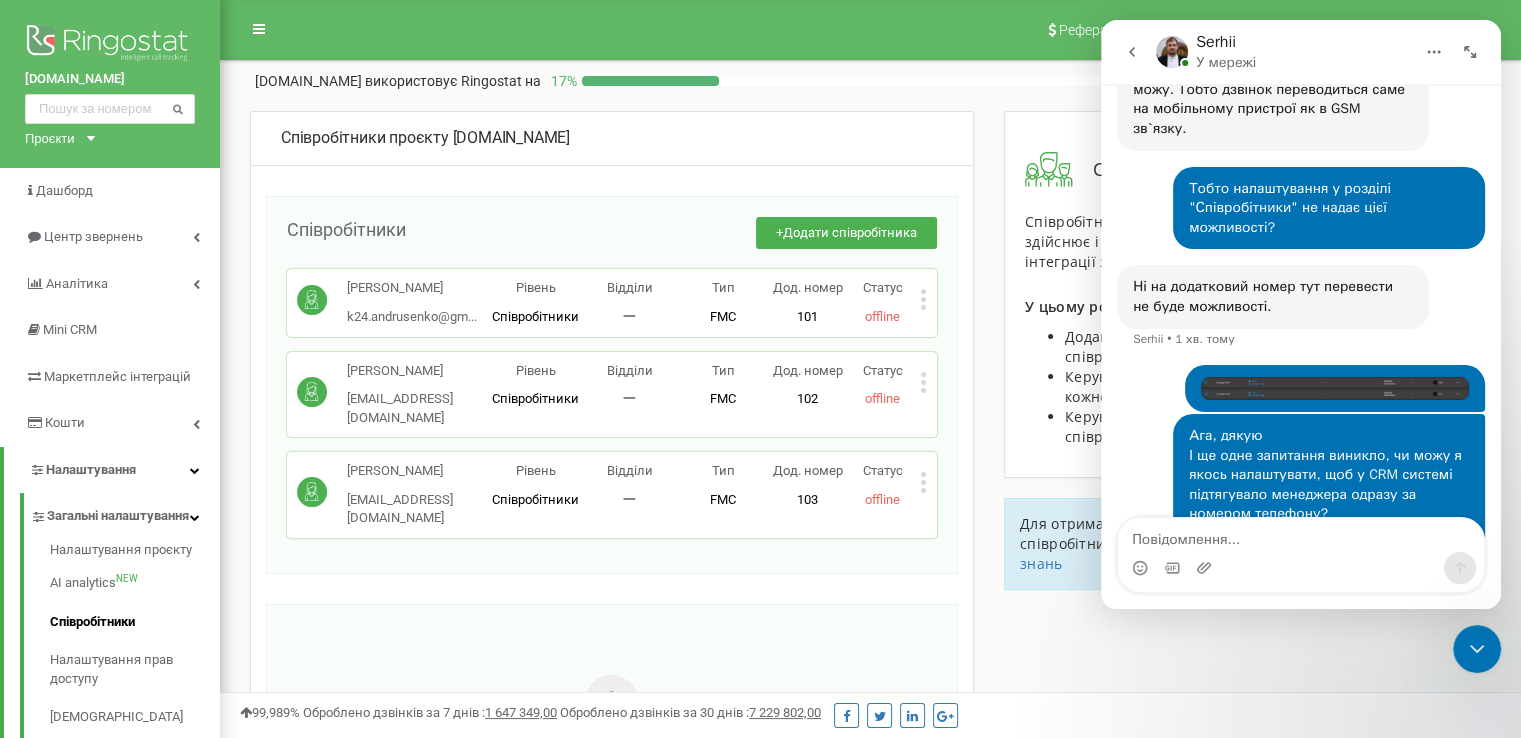 scroll, scrollTop: 0, scrollLeft: 0, axis: both 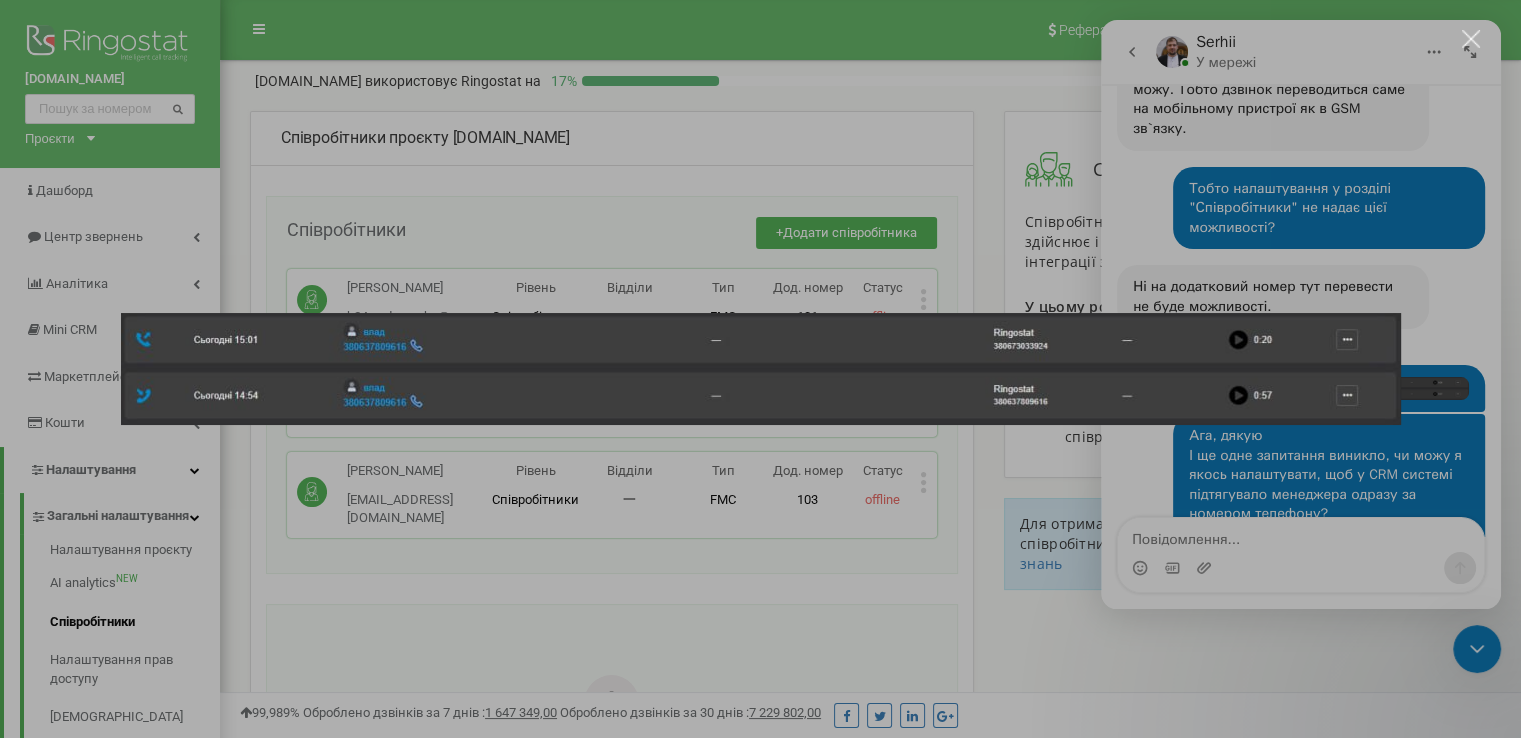 click at bounding box center (1471, 39) 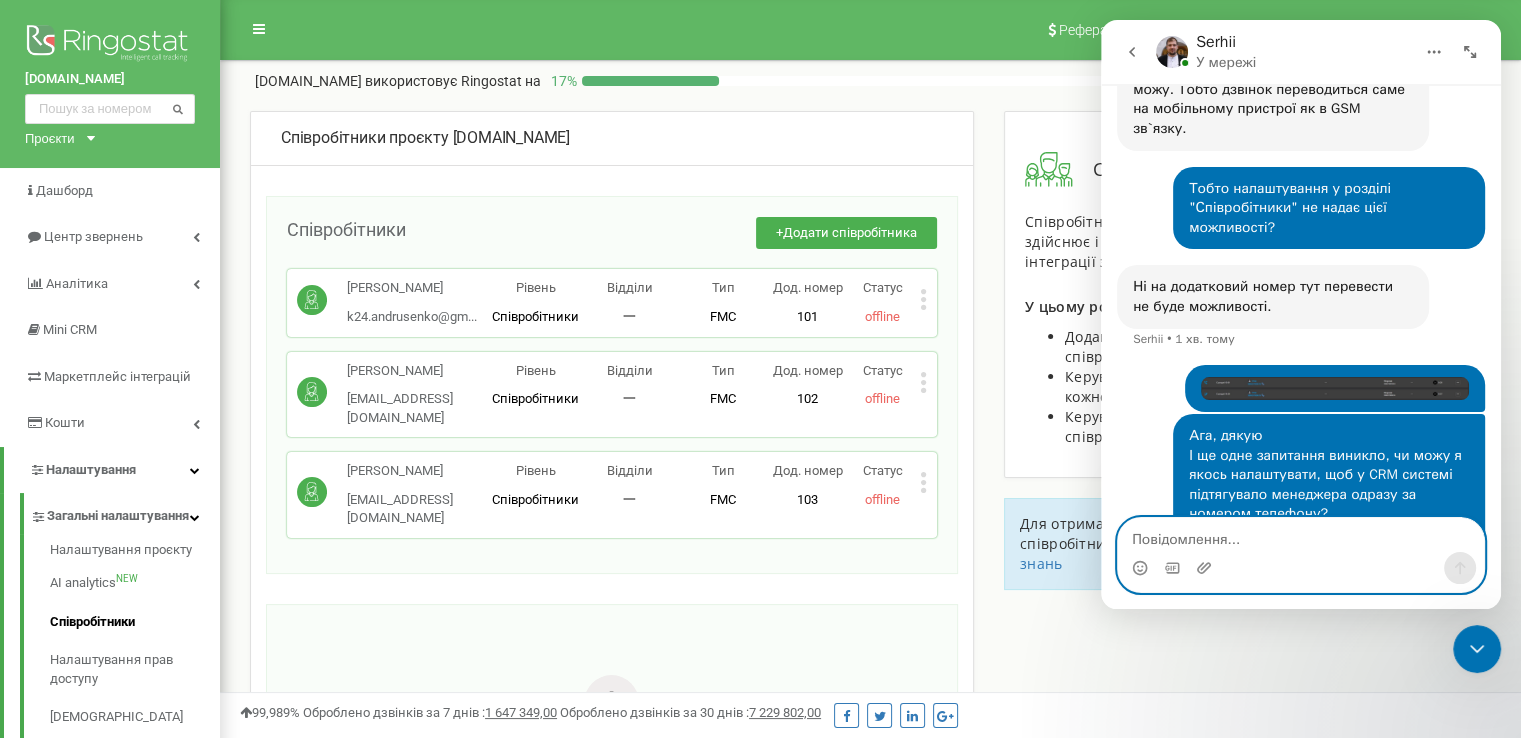 click at bounding box center (1301, 535) 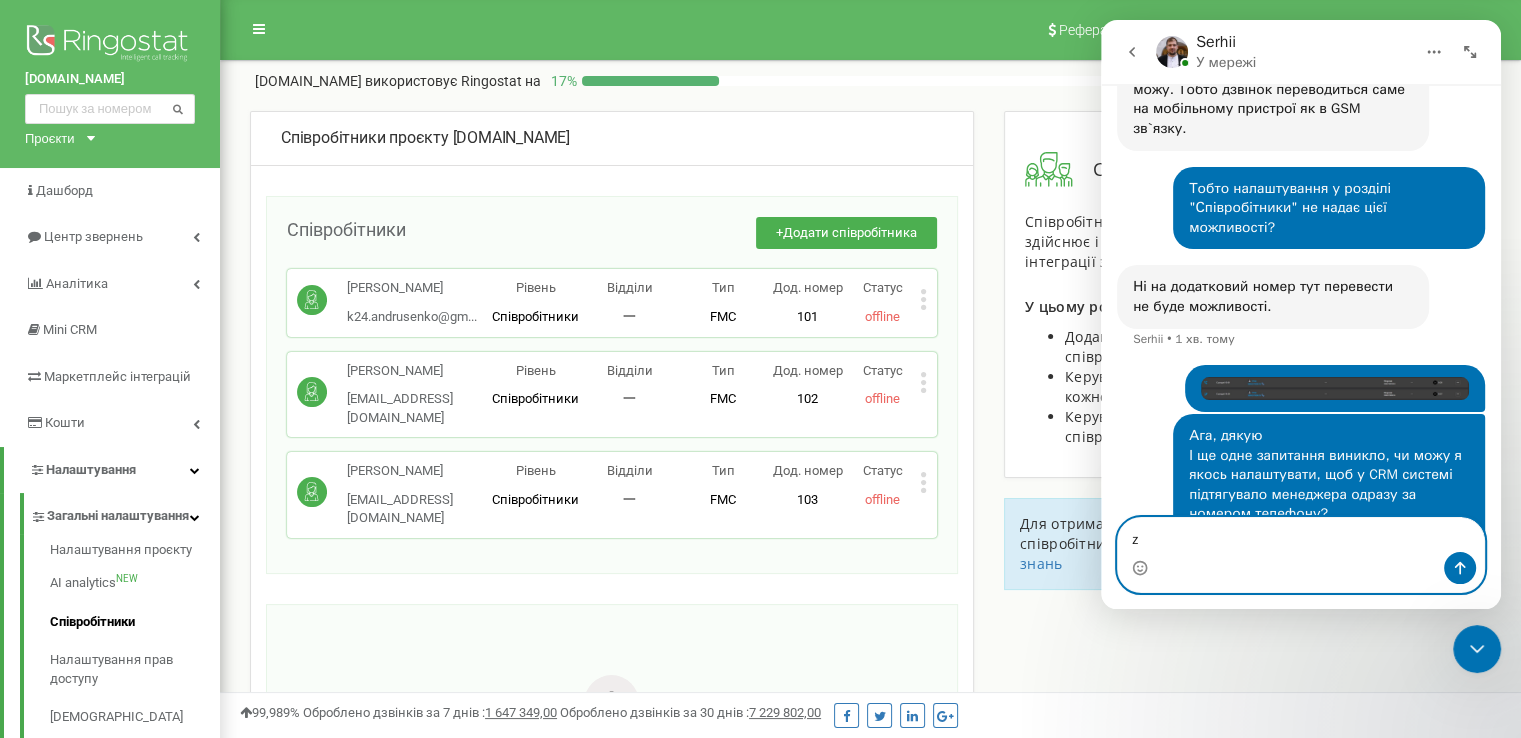 type on "z" 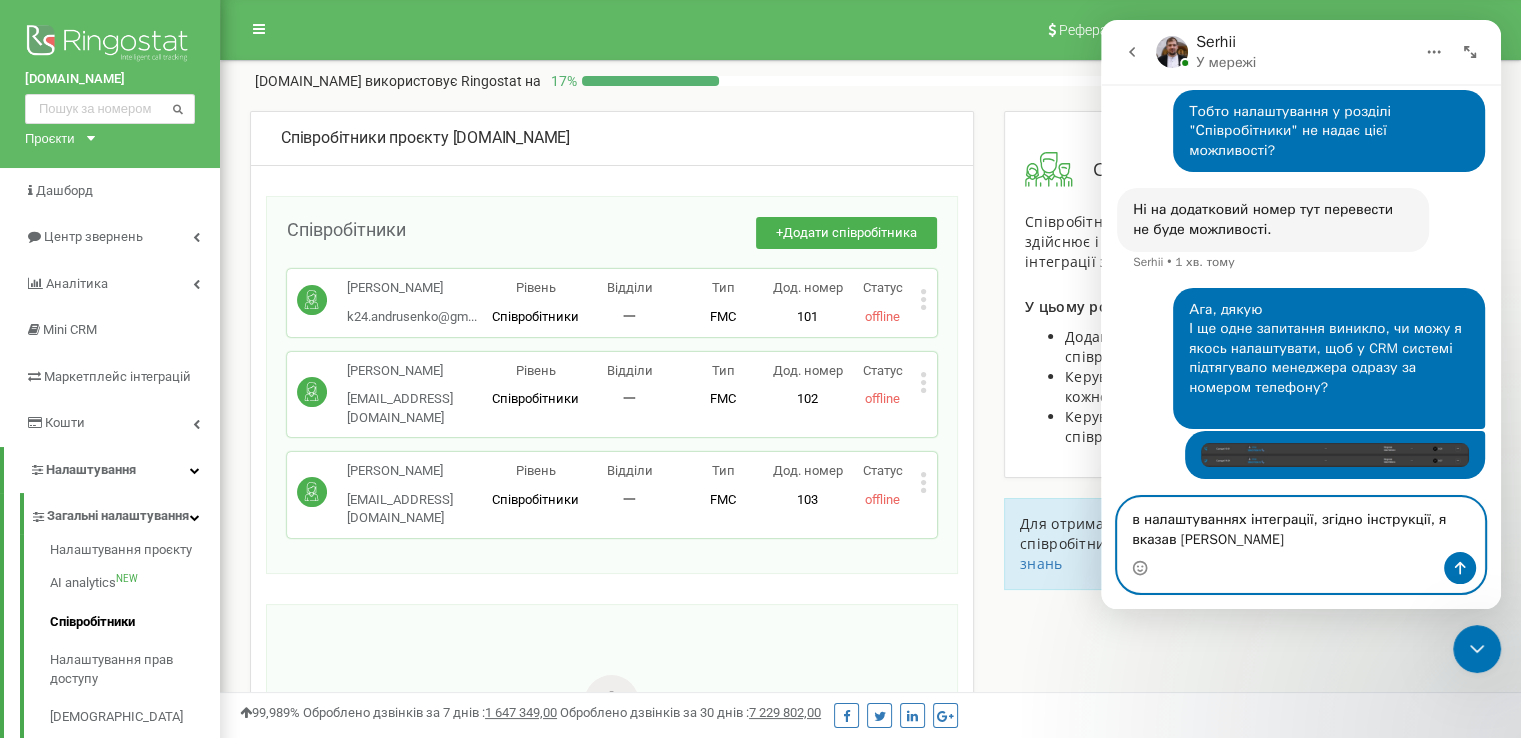 scroll, scrollTop: 772, scrollLeft: 0, axis: vertical 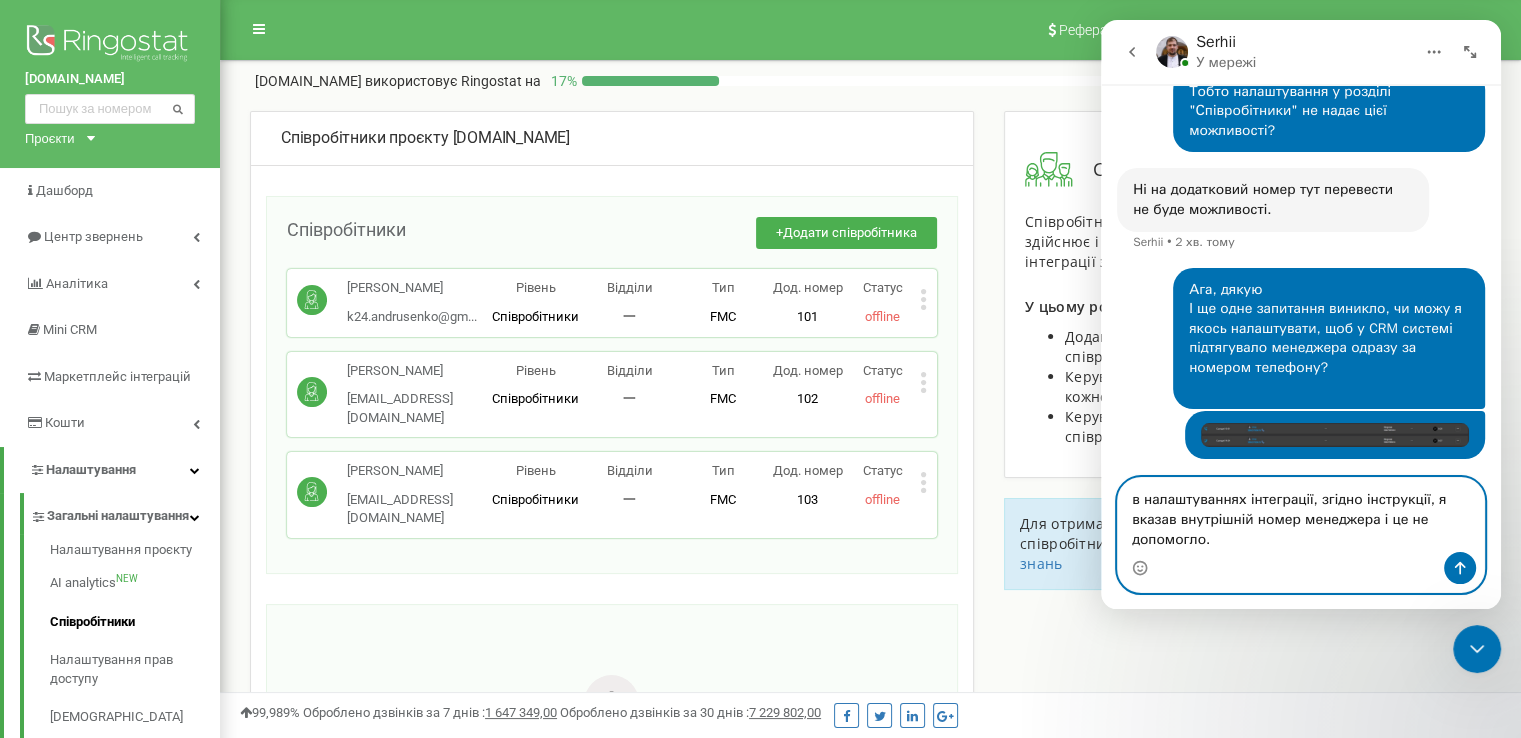 click on "в налаштуваннях інтеграції, згідно інструкції, я вказав внутрішній номер менеджера і це не допомогло." at bounding box center (1301, 515) 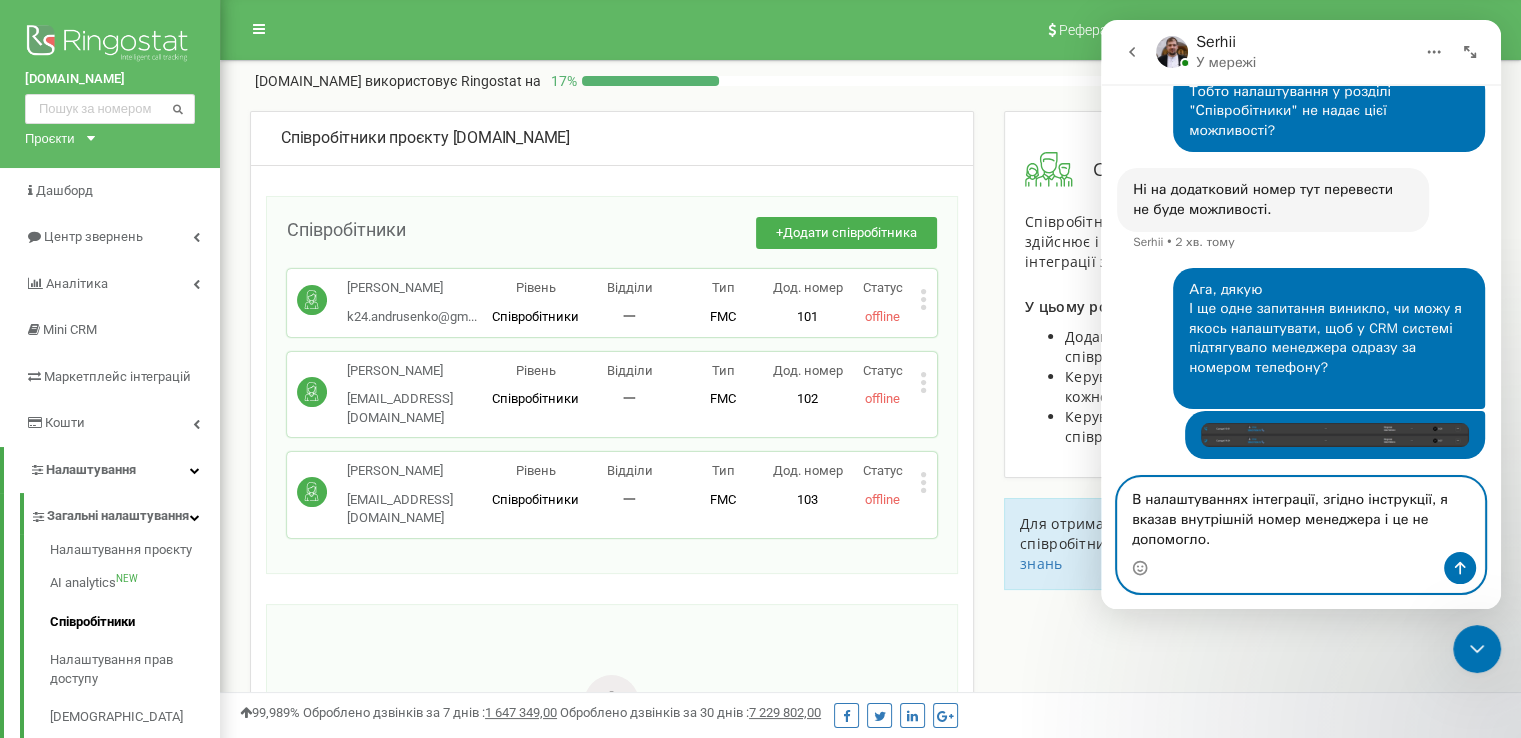 click on "В налаштуваннях інтеграції, згідно інструкції, я вказав внутрішній номер менеджера і це не допомогло." at bounding box center (1301, 515) 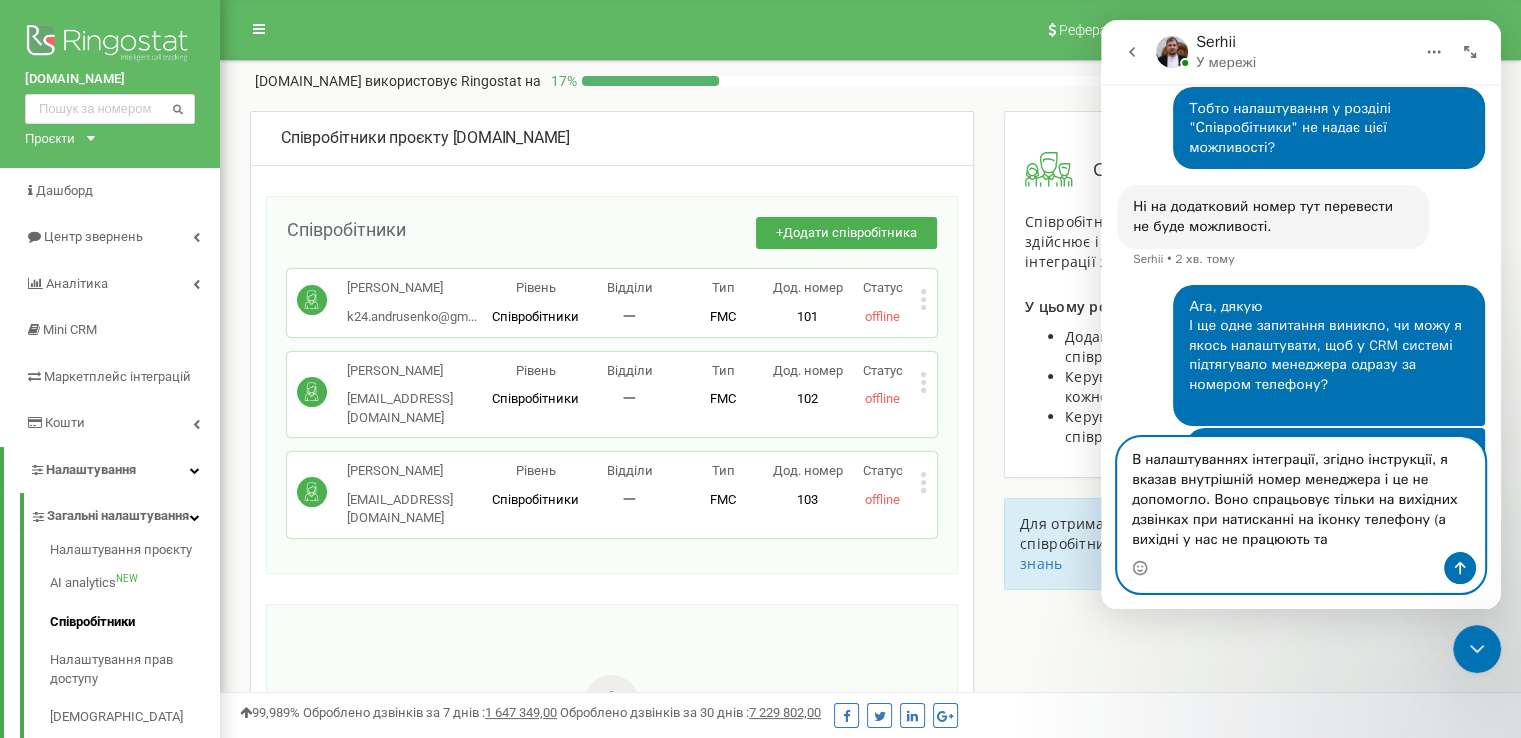 scroll, scrollTop: 832, scrollLeft: 0, axis: vertical 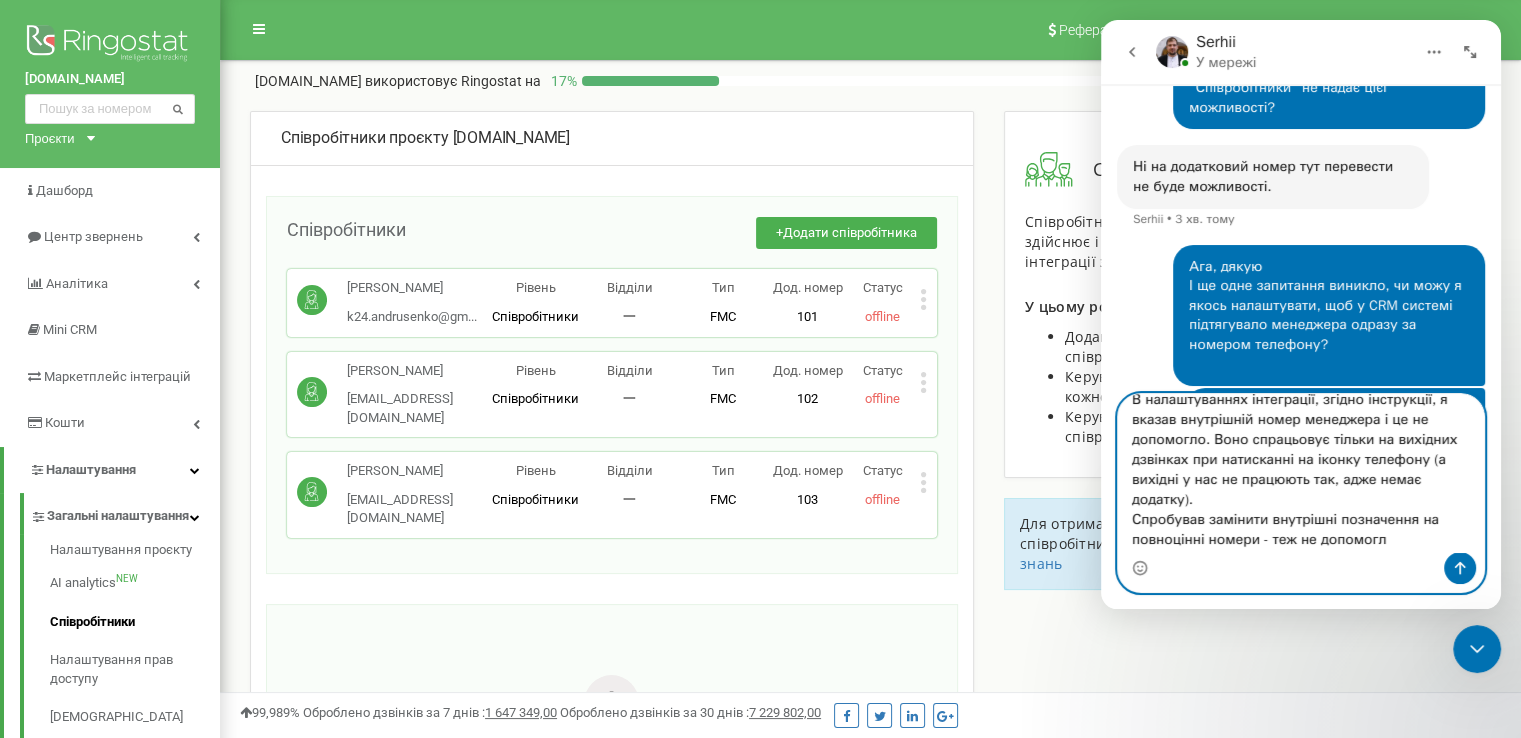 type on "В налаштуваннях інтеграції, згідно інструкції, я вказав внутрішній номер менеджера і це не допомогло. Воно спрацьовує тільки на вихідних дзвінках при натисканні на іконку телефону (а вихідні у нас не працюють так, адже немає додатку).
Спробував замінити внутрішні позначення на повноцінні номери - теж не допомогло" 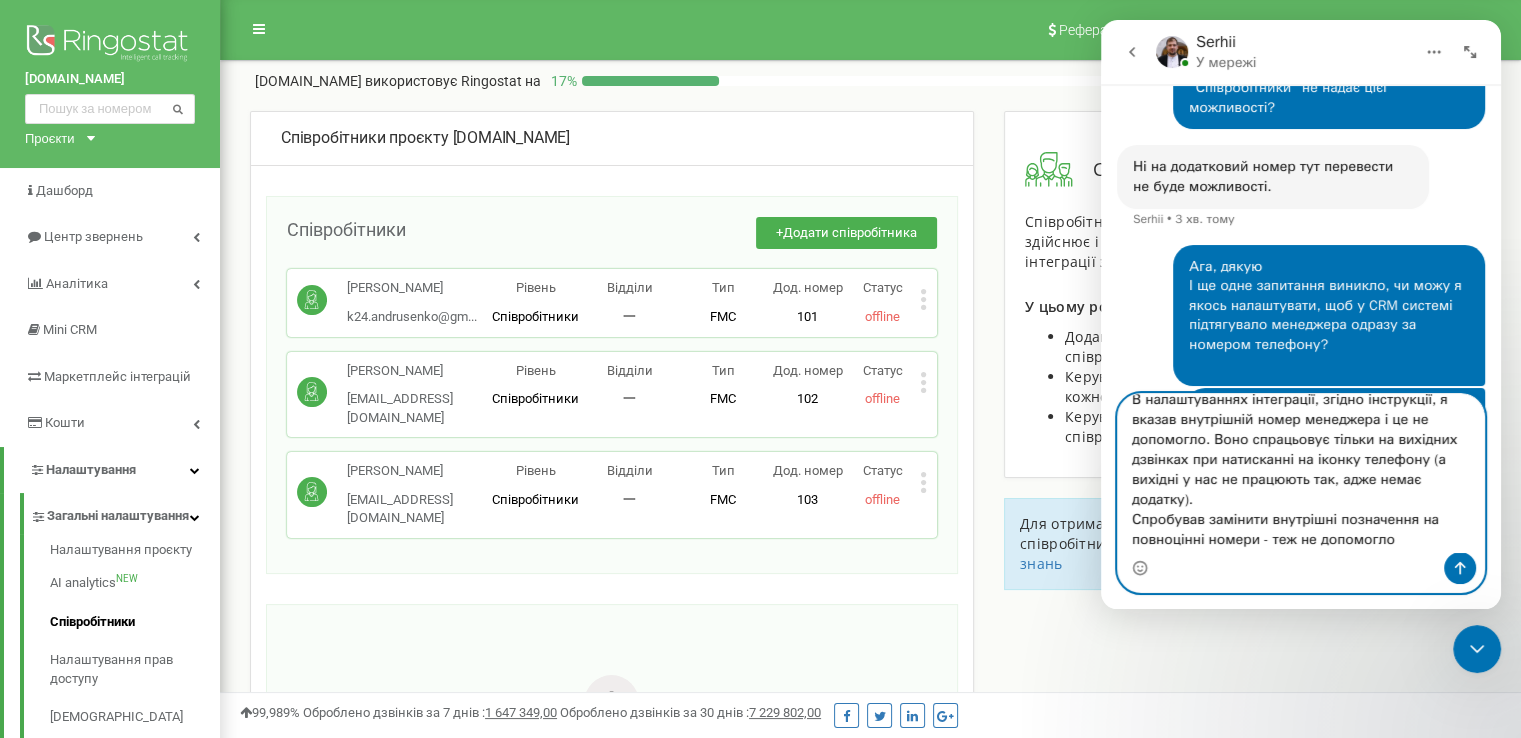 scroll, scrollTop: 872, scrollLeft: 0, axis: vertical 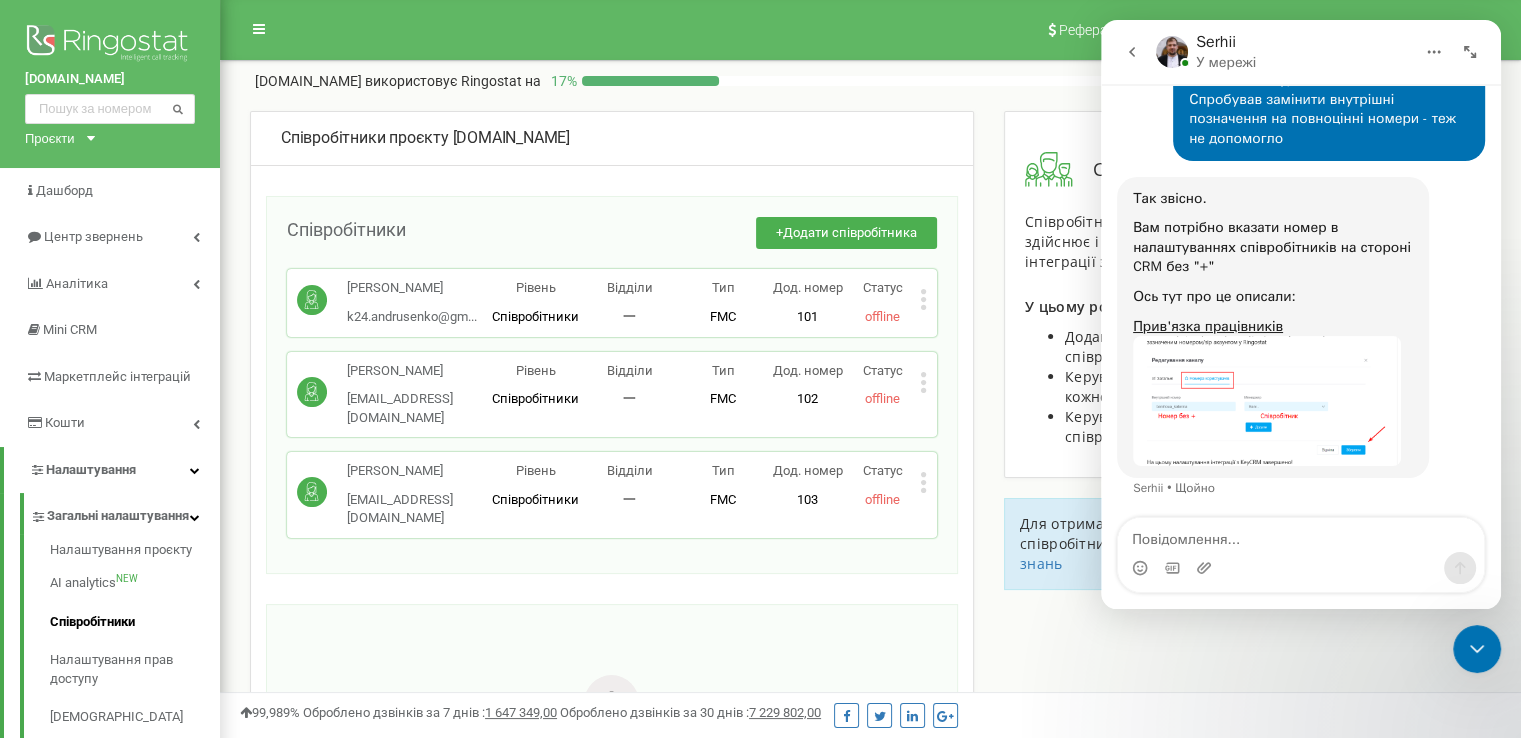 click at bounding box center (1267, 401) 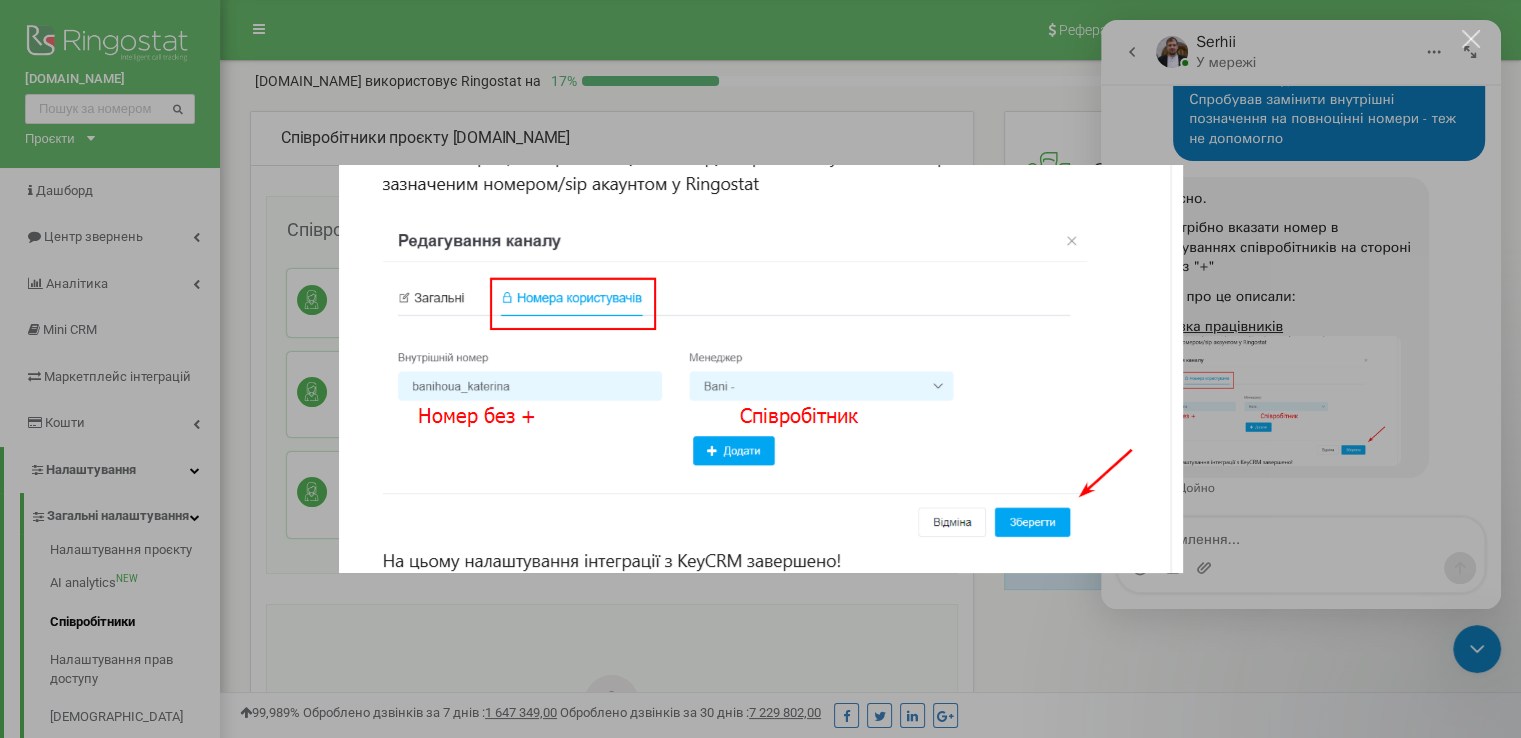 scroll, scrollTop: 0, scrollLeft: 0, axis: both 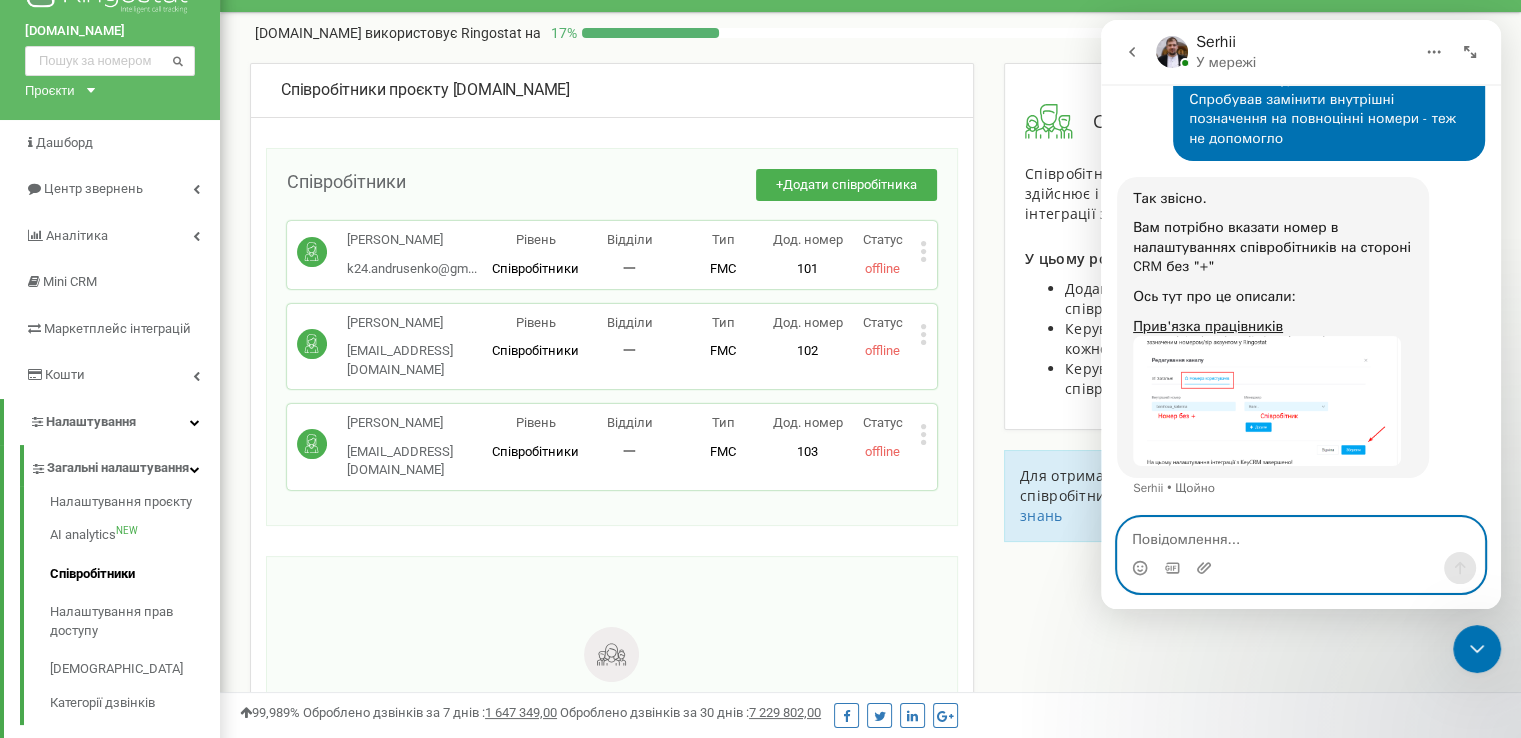 click at bounding box center (1301, 535) 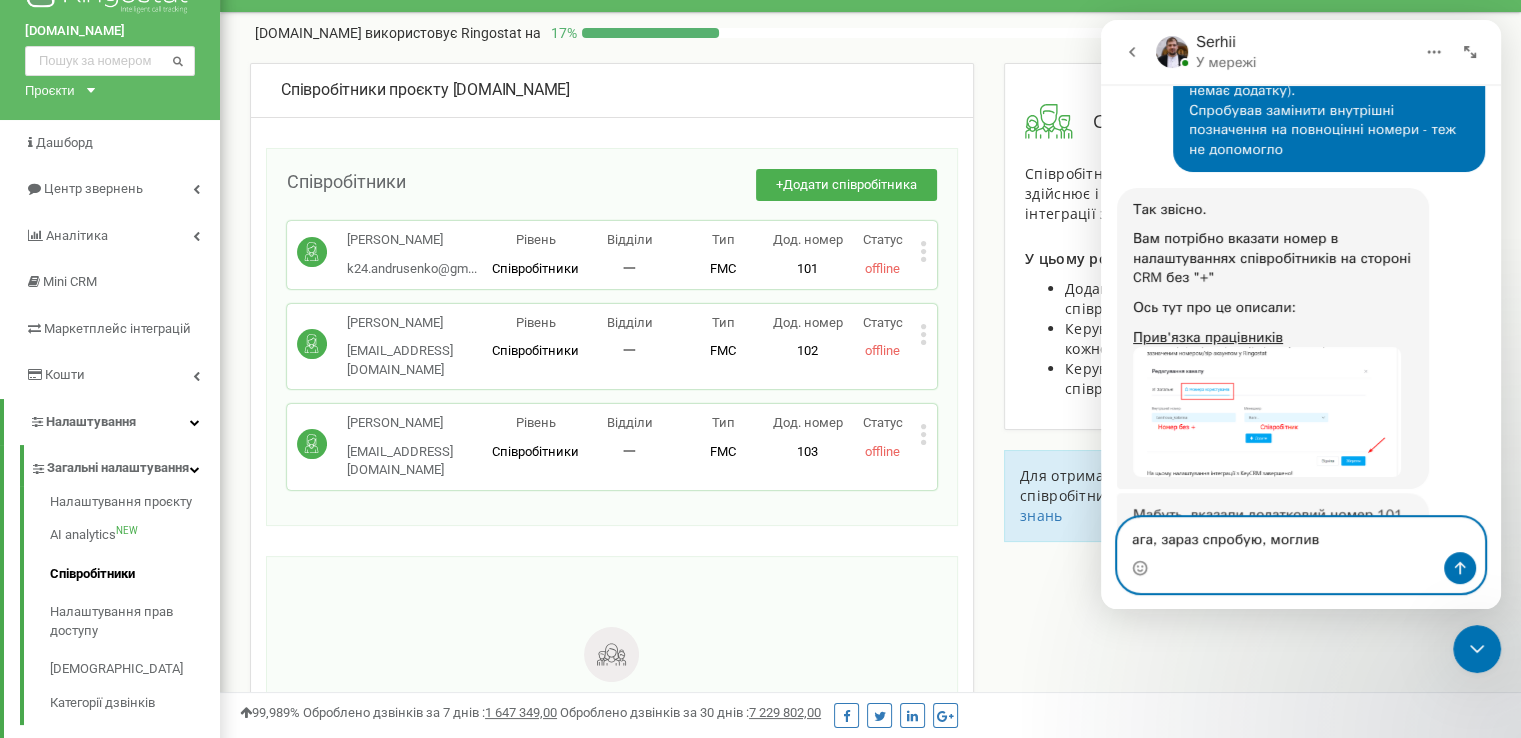 scroll, scrollTop: 1260, scrollLeft: 0, axis: vertical 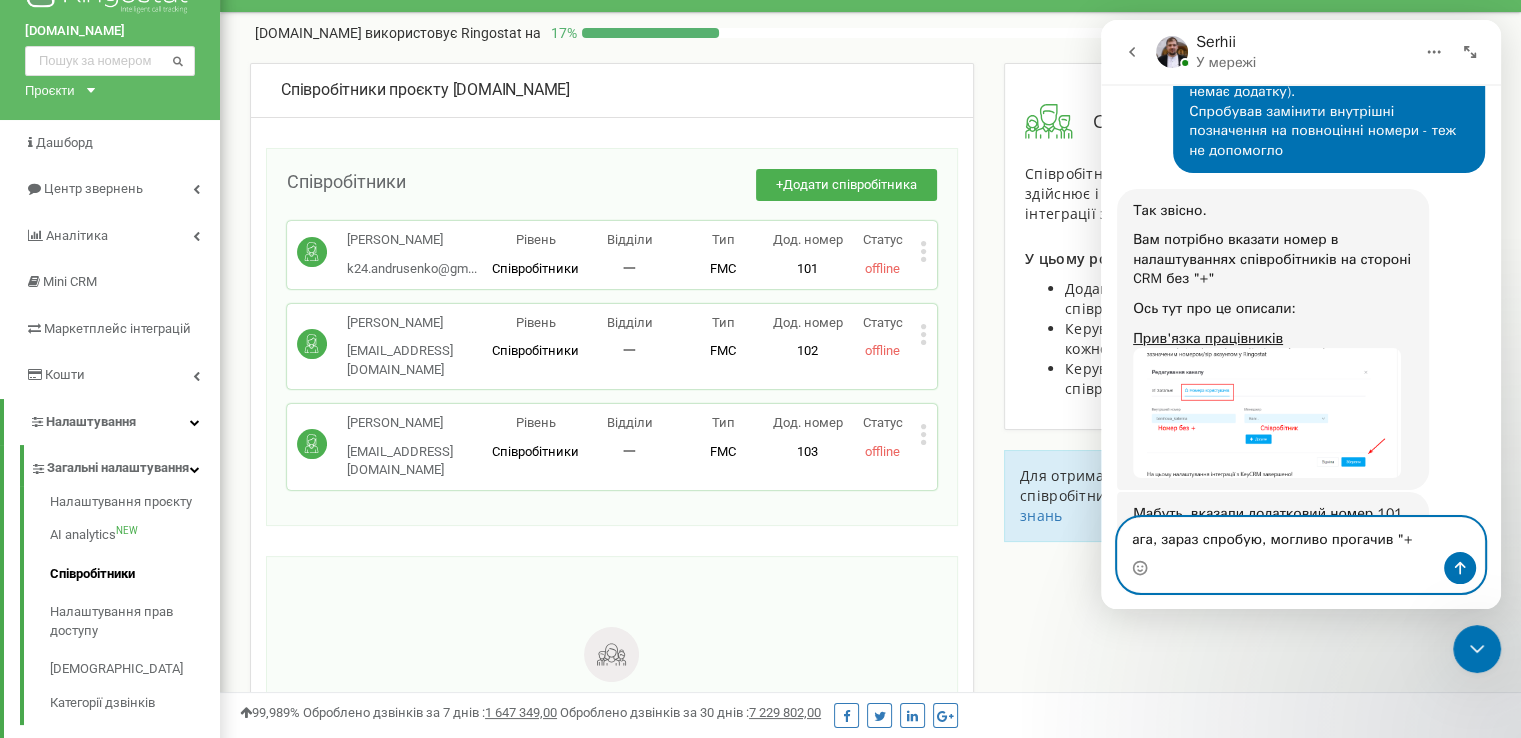 type on "ага, зараз спробую, могливо прогачив "+"" 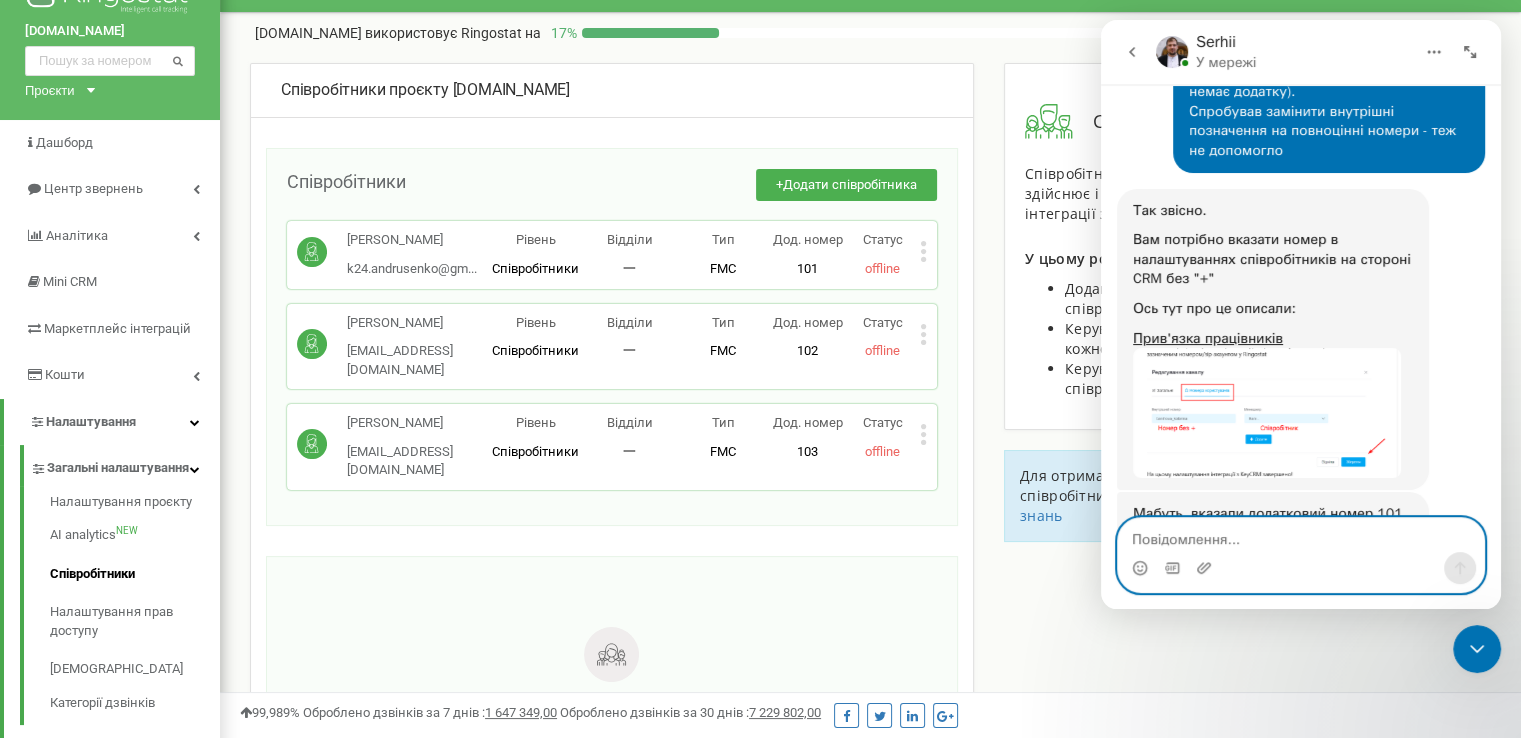 scroll, scrollTop: 1320, scrollLeft: 0, axis: vertical 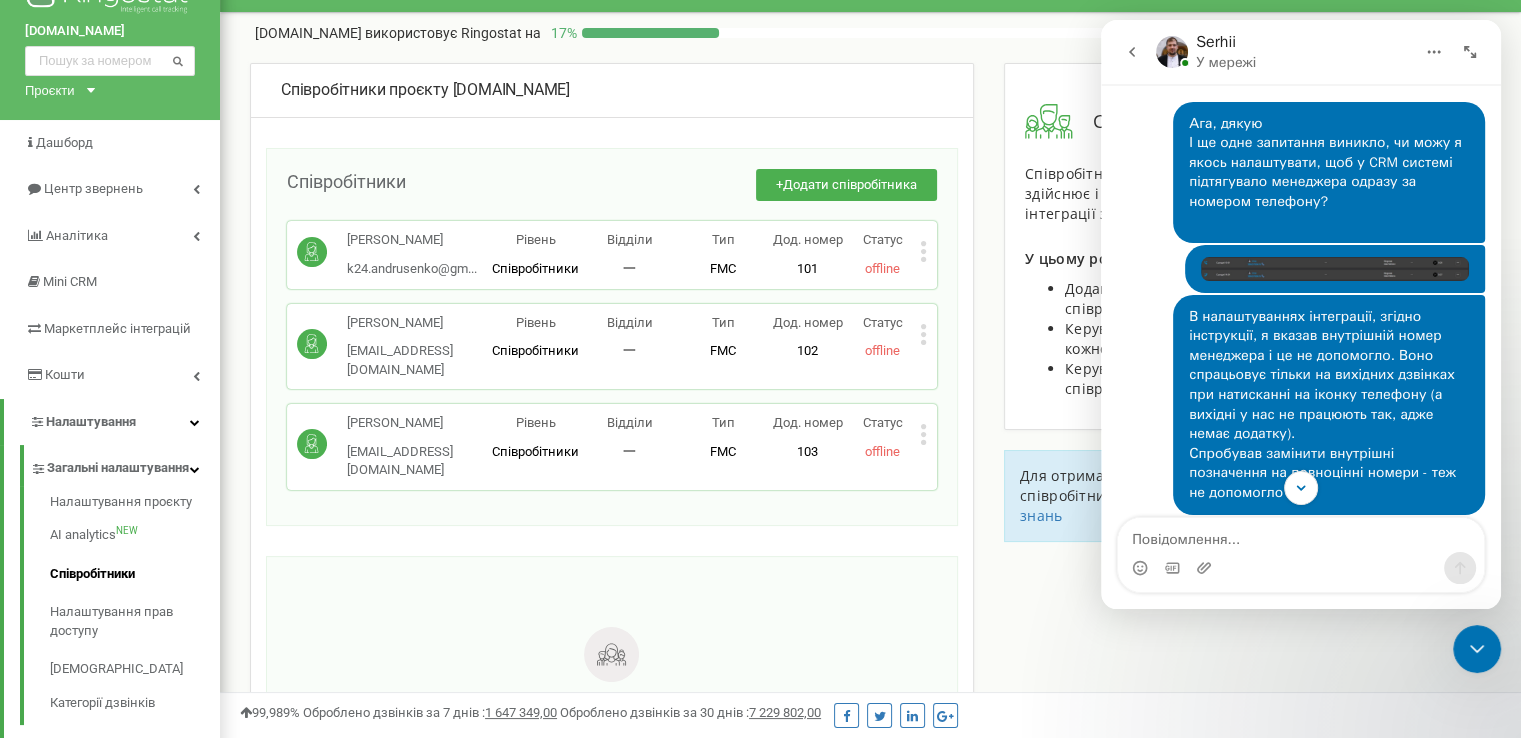 click at bounding box center [1335, 268] 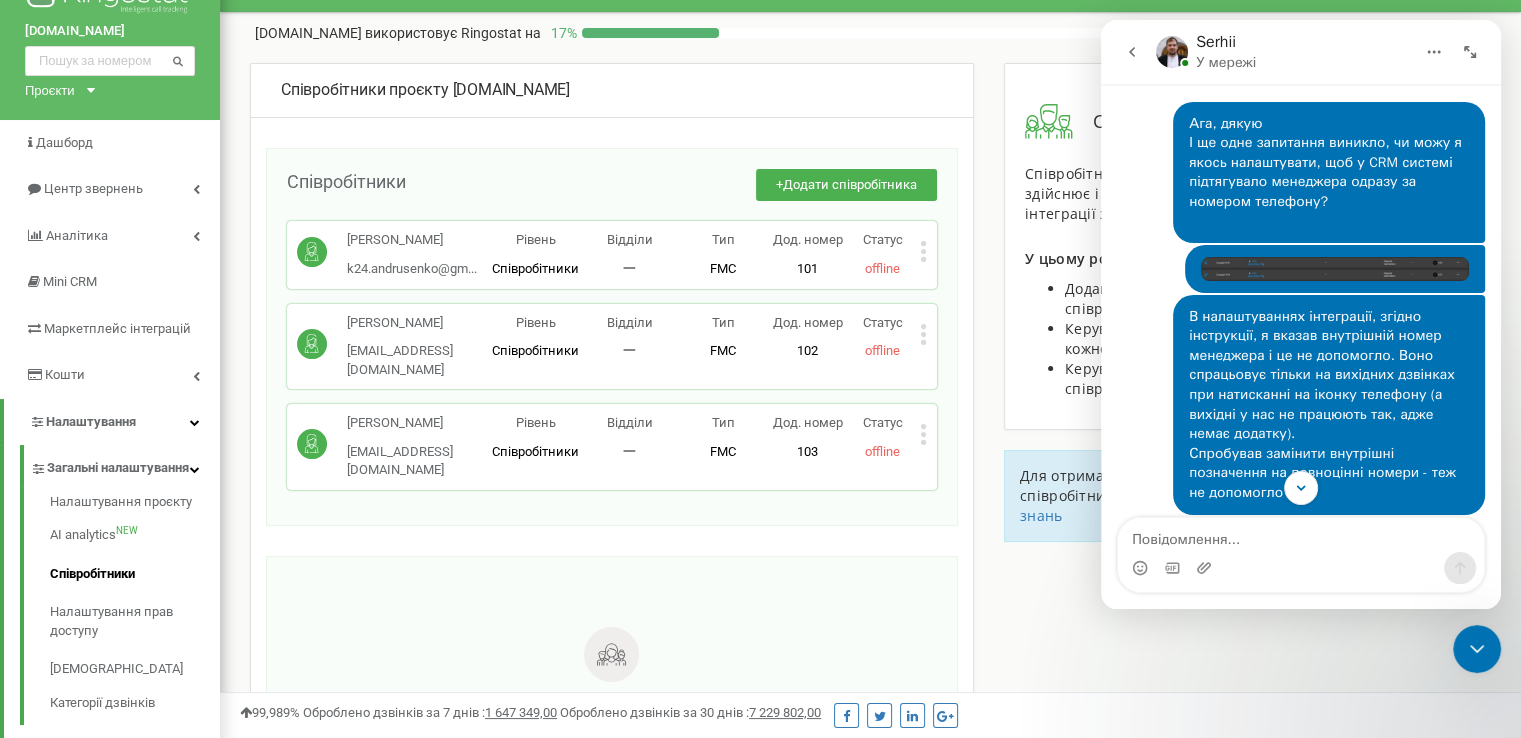 scroll, scrollTop: 0, scrollLeft: 0, axis: both 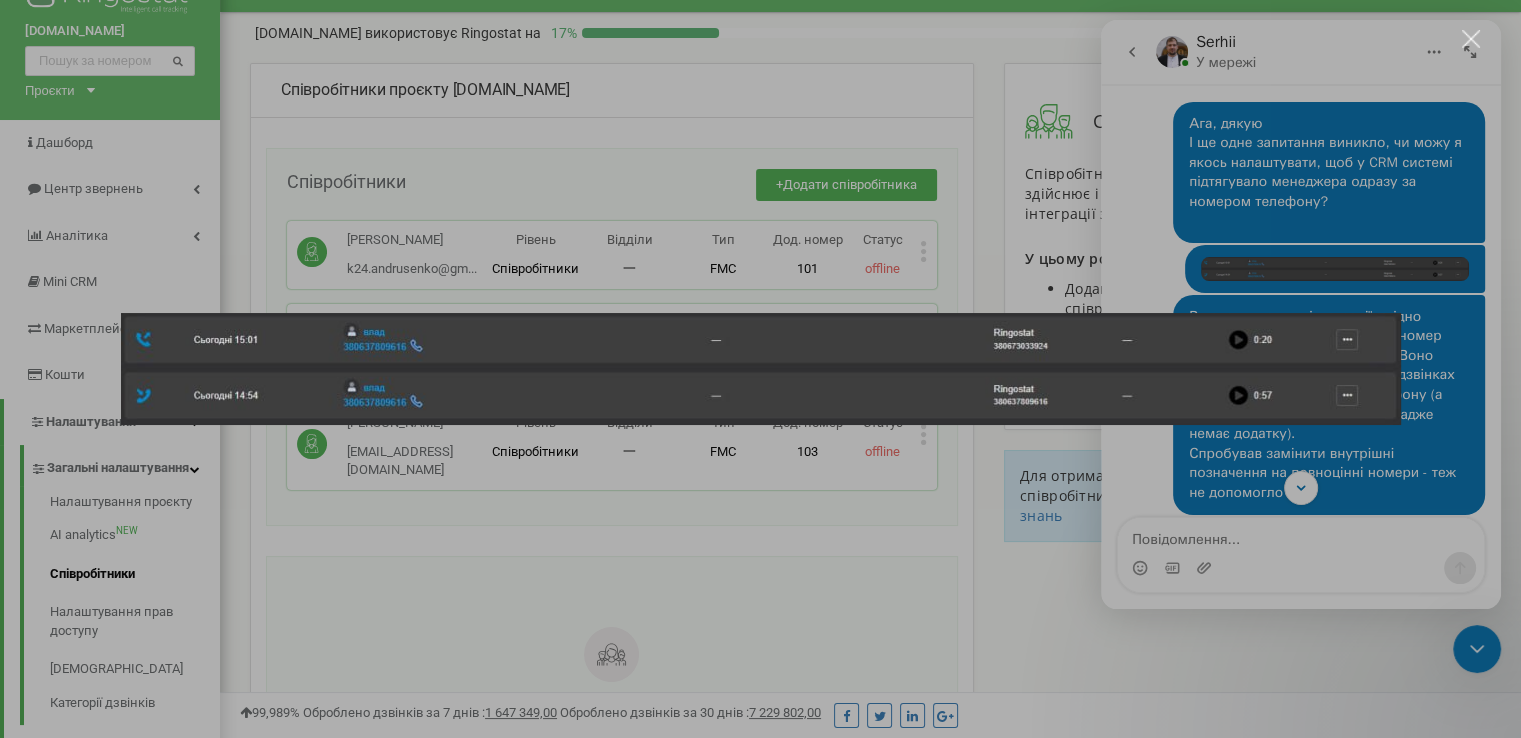 click at bounding box center [1471, 39] 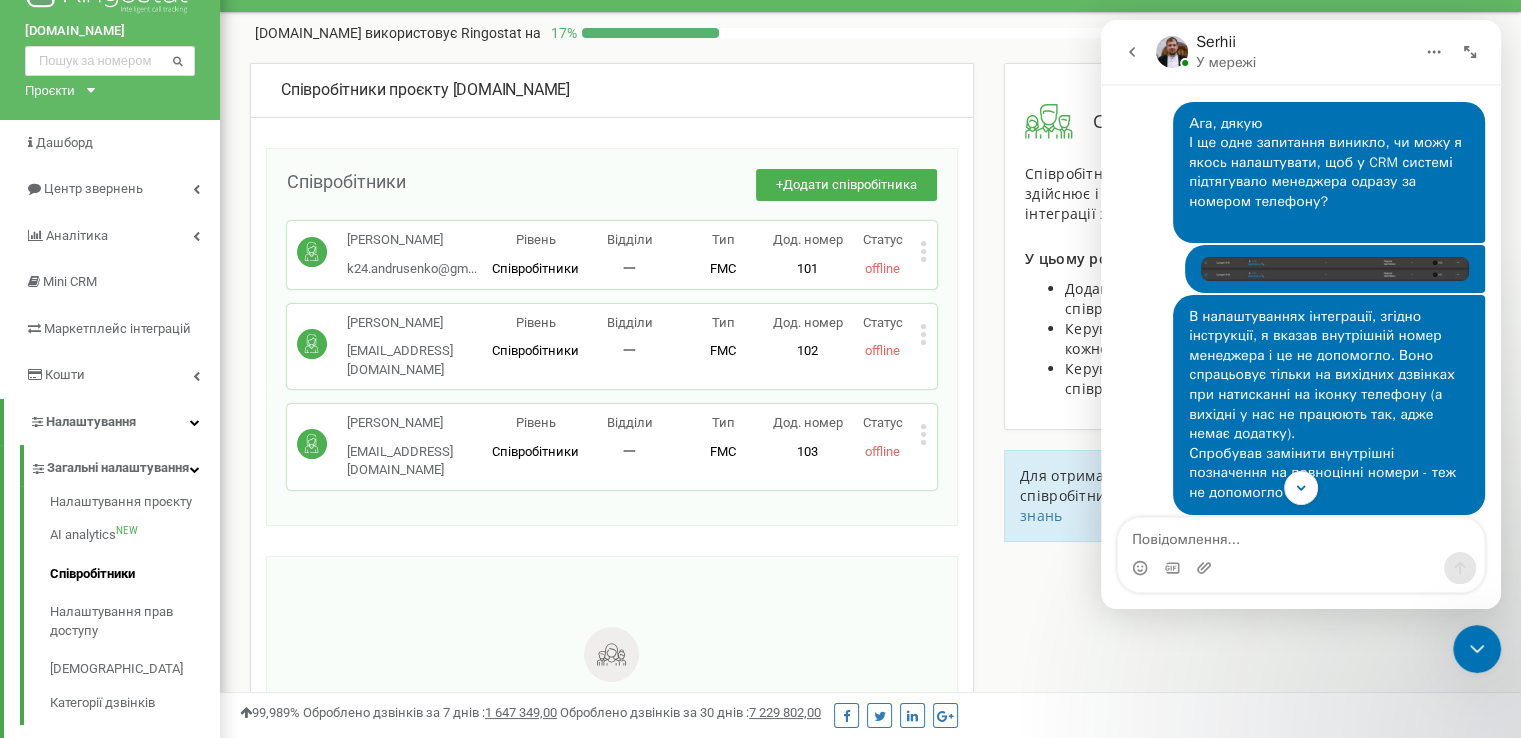 scroll, scrollTop: 1468, scrollLeft: 0, axis: vertical 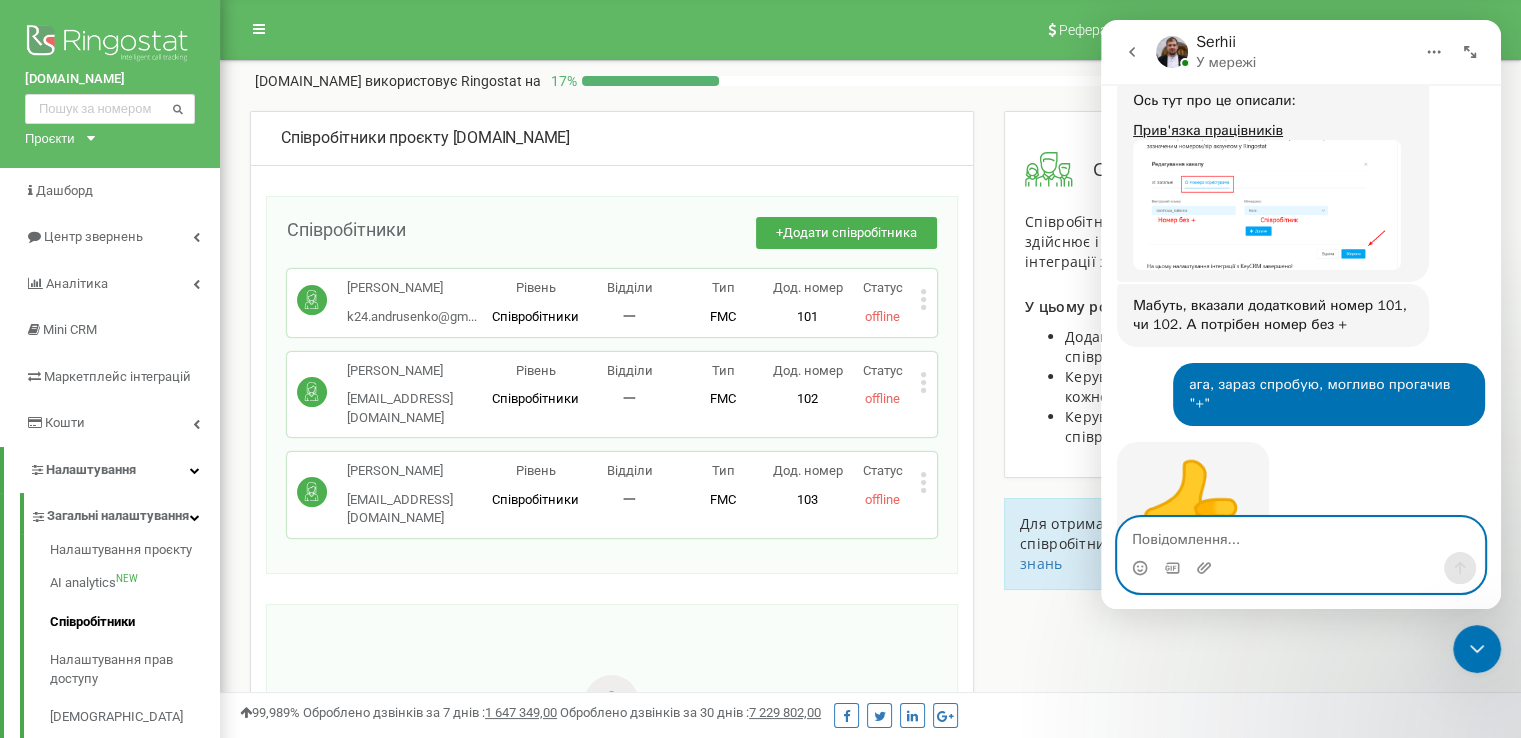 click at bounding box center (1301, 535) 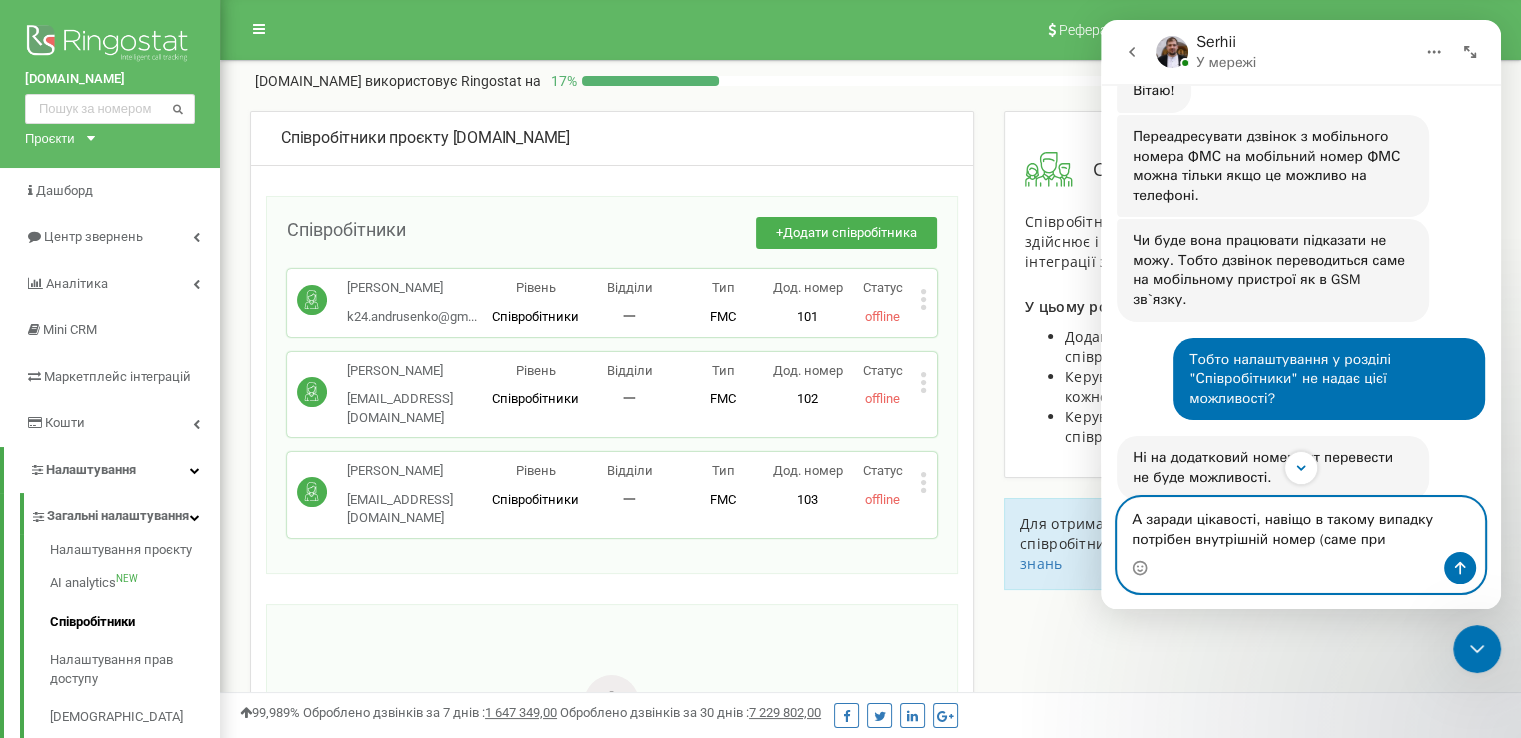 scroll, scrollTop: 483, scrollLeft: 0, axis: vertical 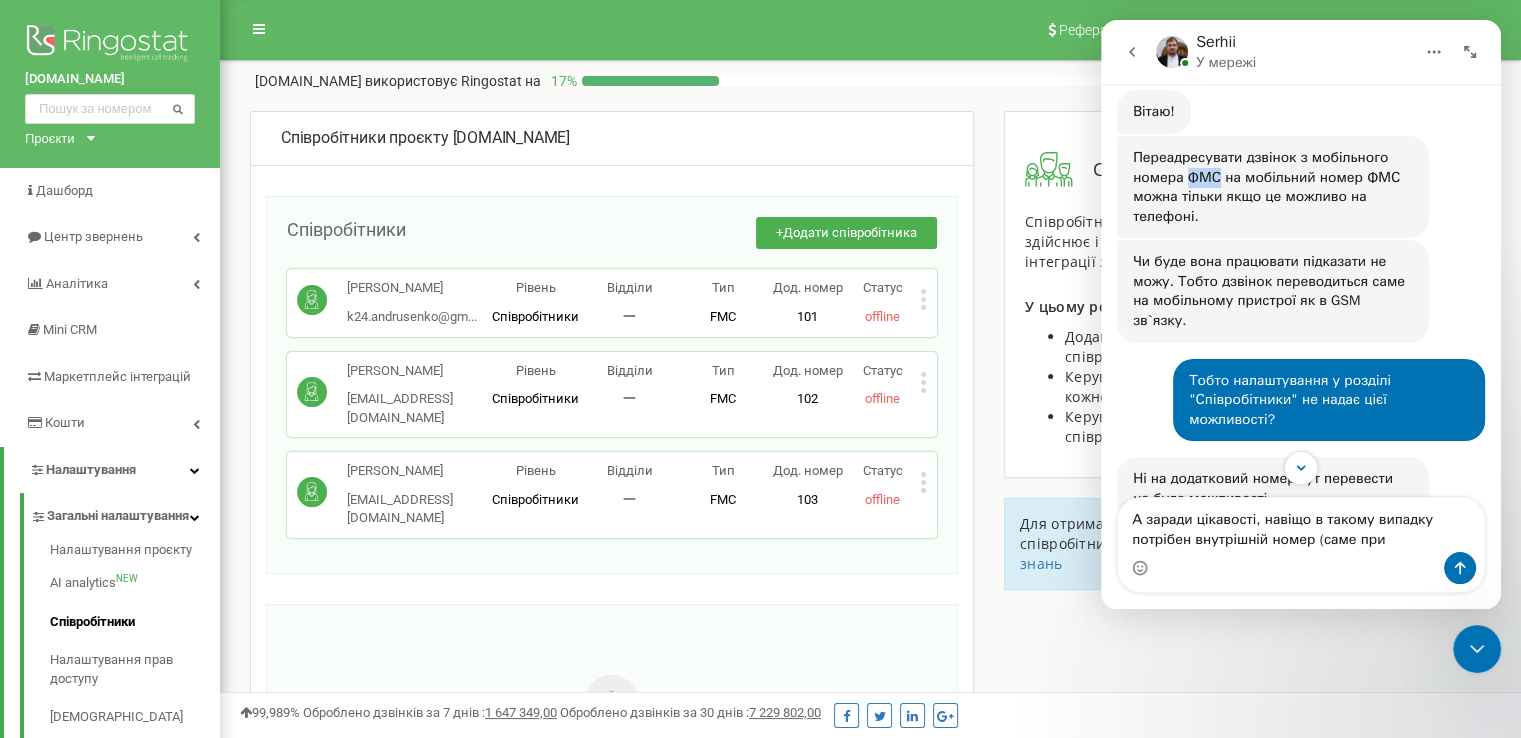 drag, startPoint x: 1185, startPoint y: 157, endPoint x: 1217, endPoint y: 160, distance: 32.140316 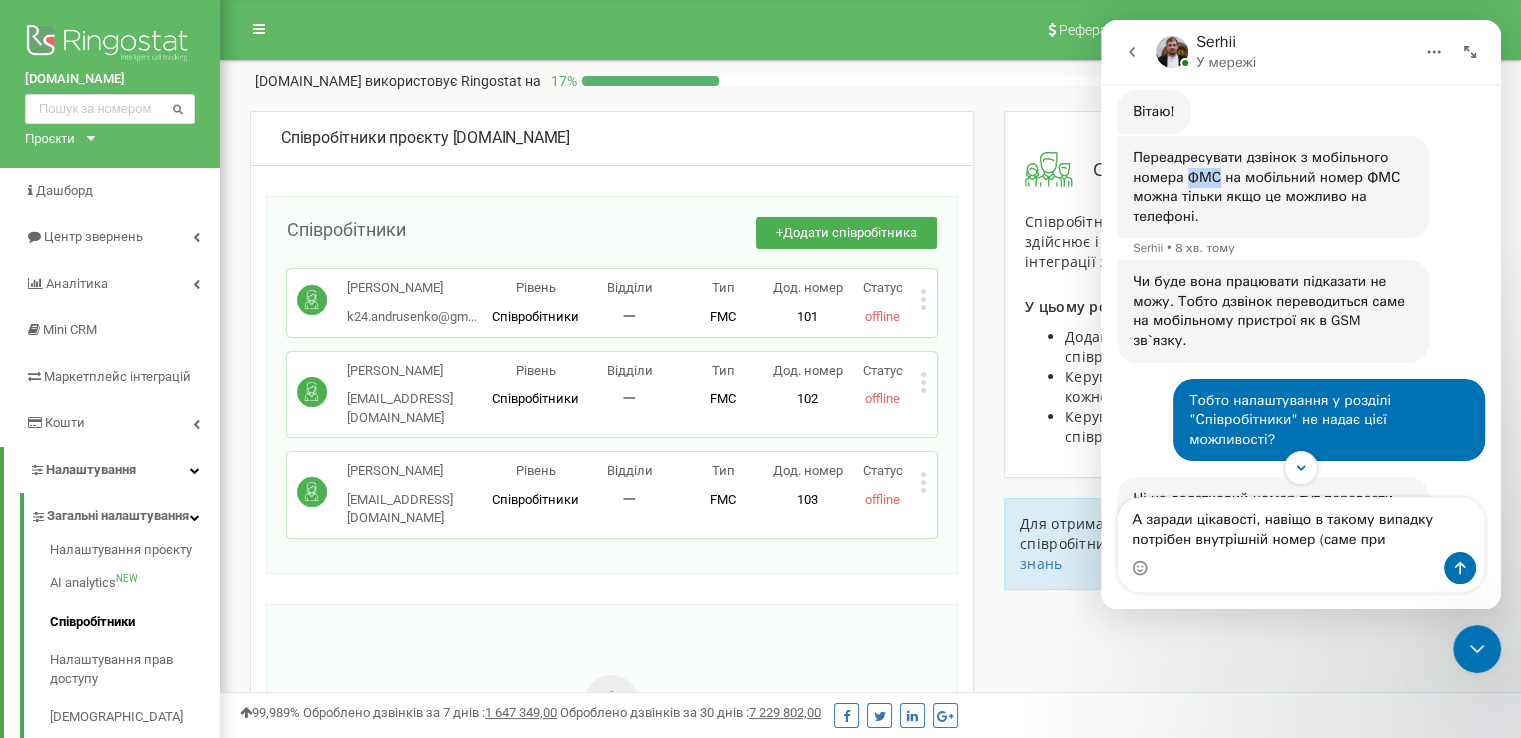 copy on "ФМС" 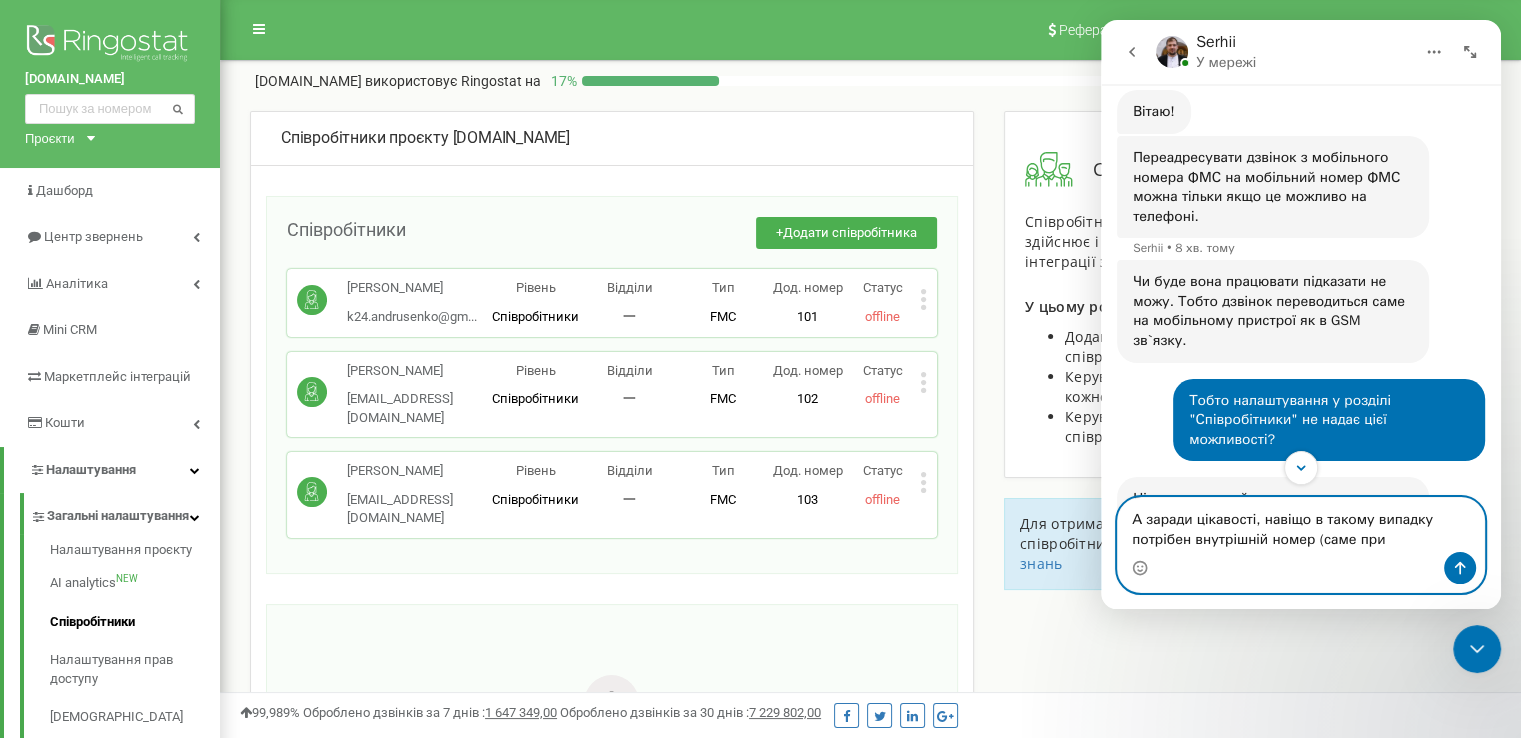 click on "А заради цікавості, навіщо в такому випадку потрібен внутрішній номер (саме при" at bounding box center (1301, 525) 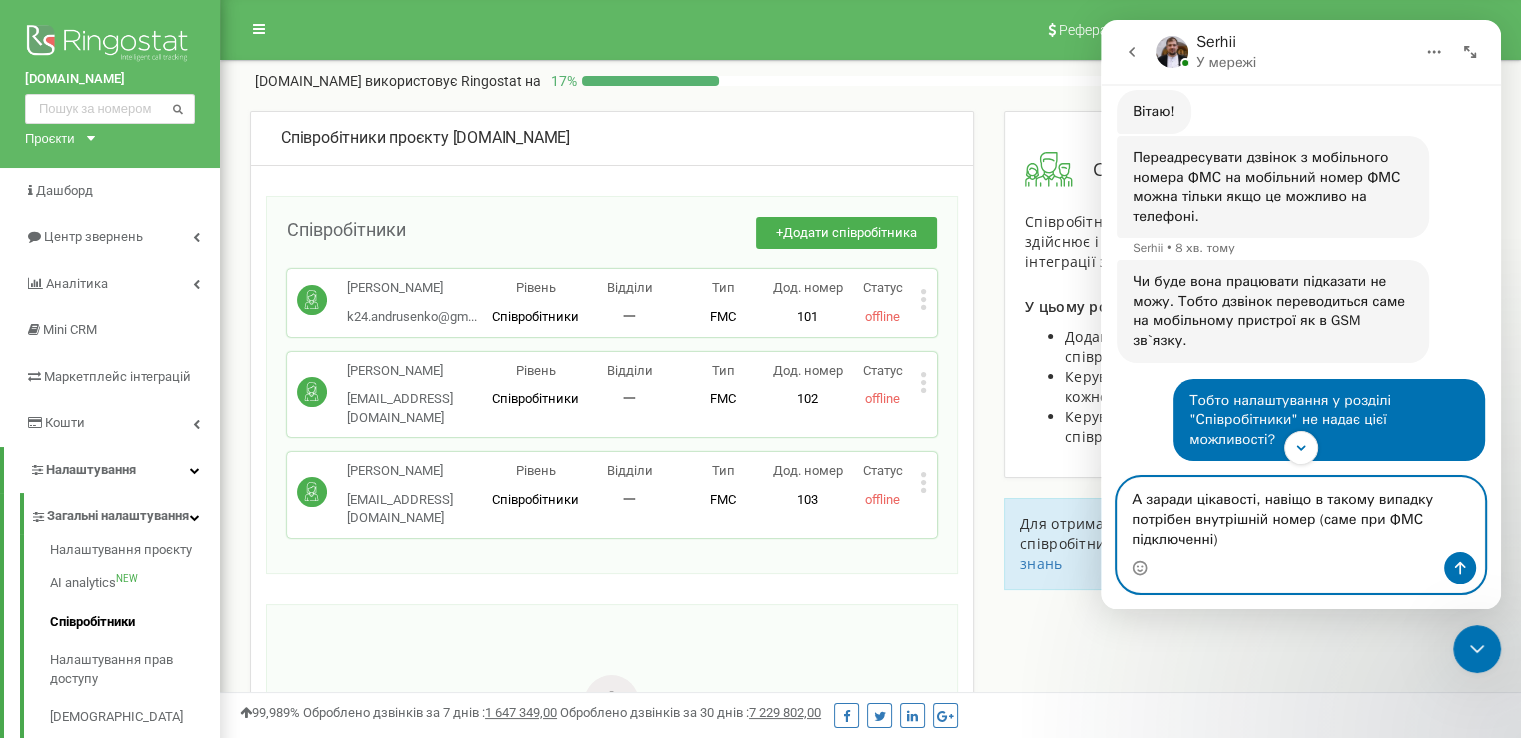 type on "А заради цікавості, навіщо в такому випадку потрібен внутрішній номер (саме при ФМС підключенні)?" 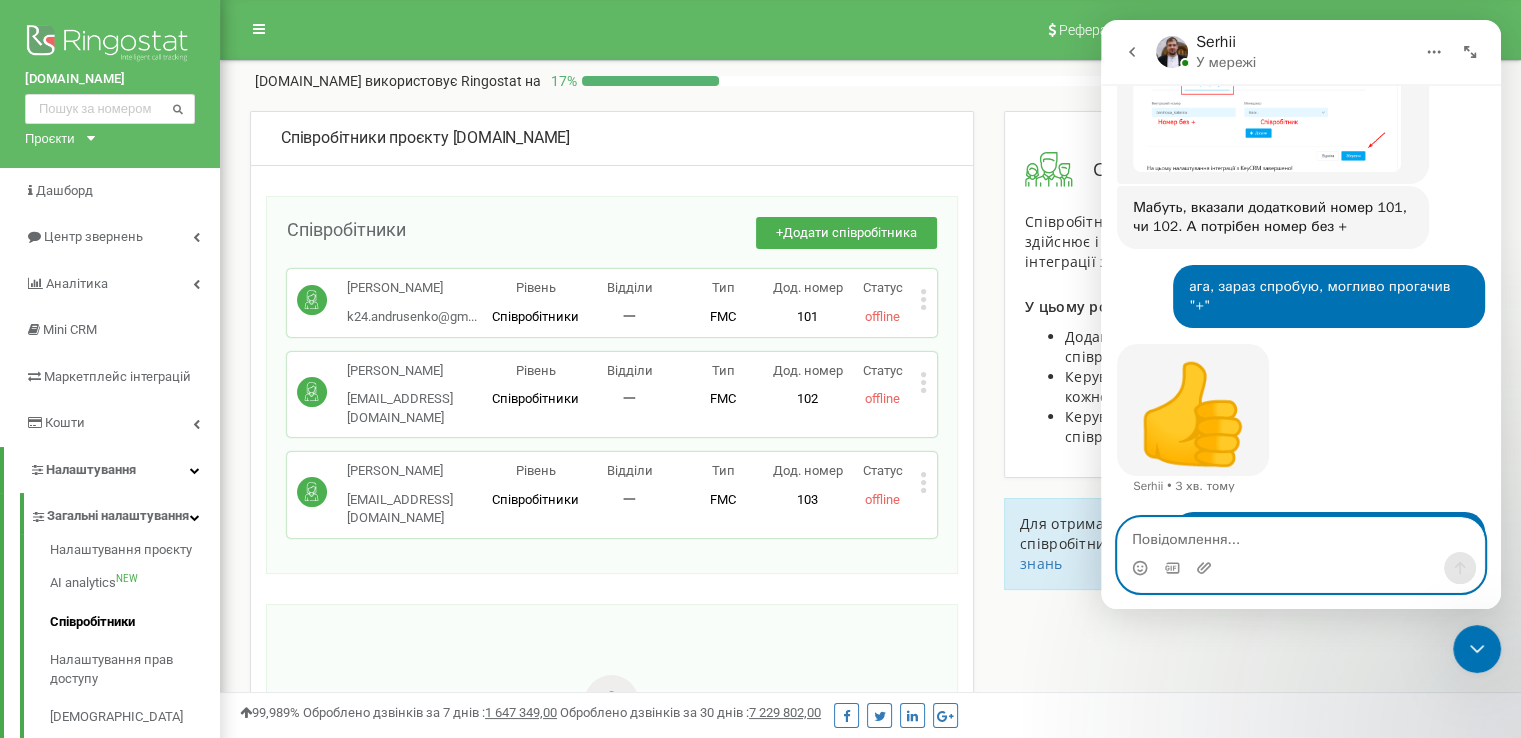 scroll, scrollTop: 1663, scrollLeft: 0, axis: vertical 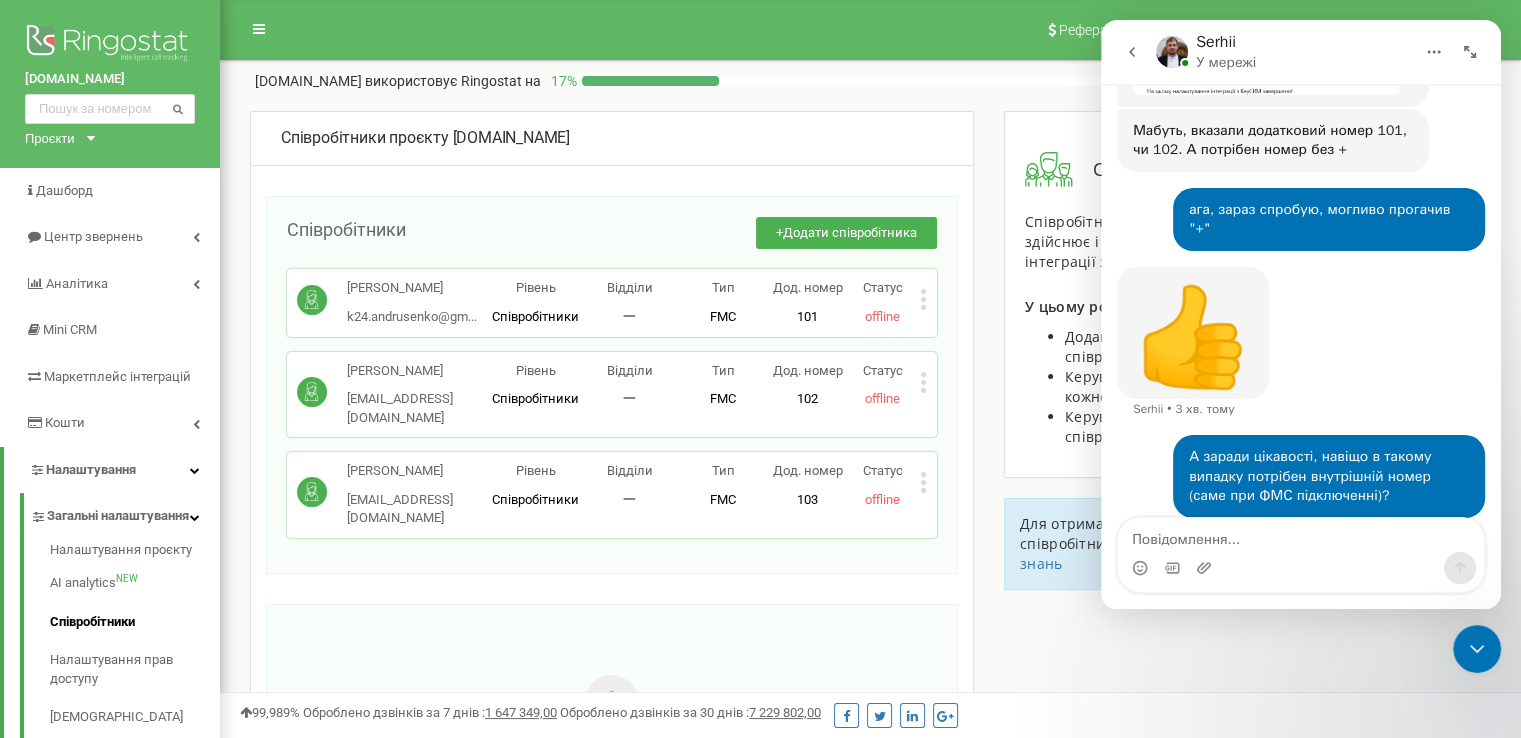 click at bounding box center (1133, 569) 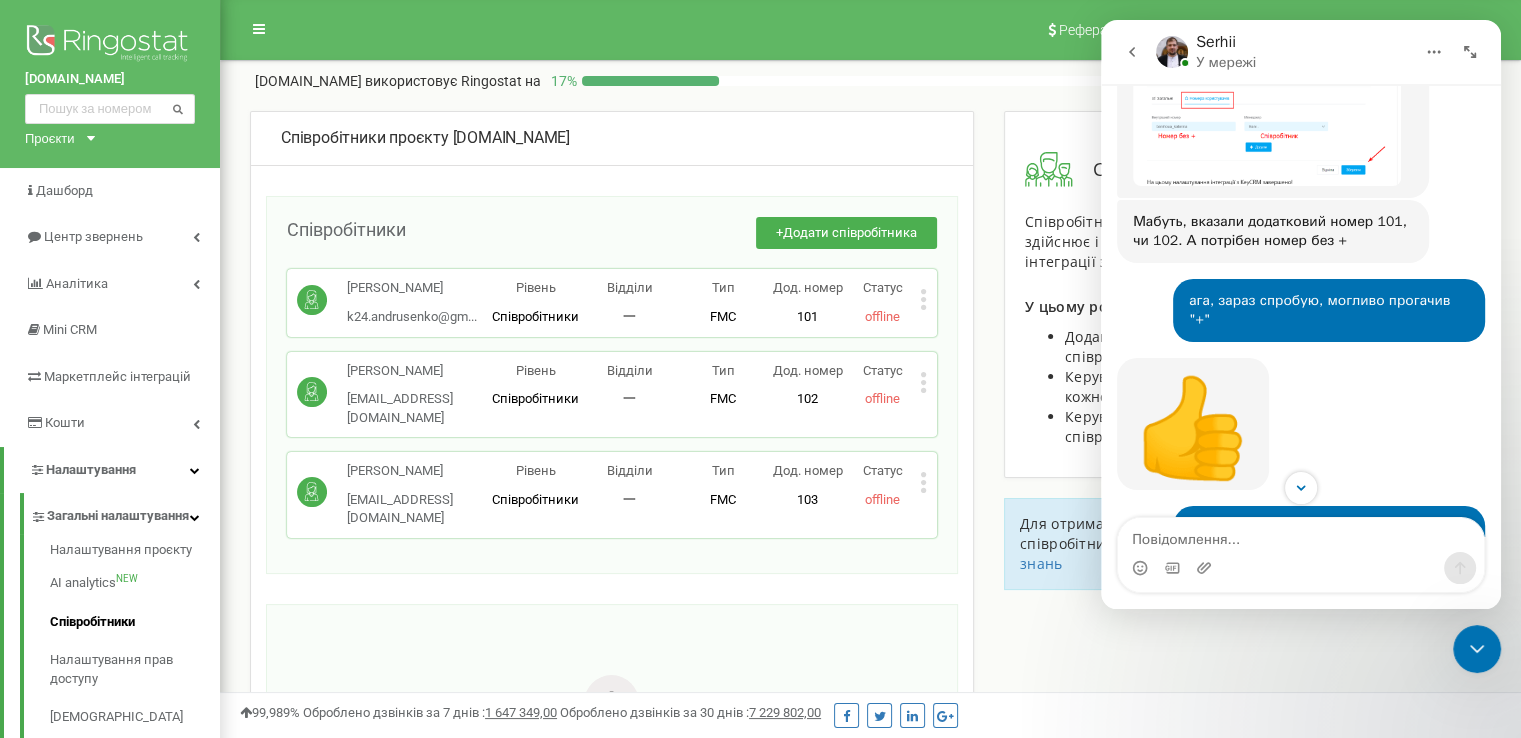 scroll, scrollTop: 1744, scrollLeft: 0, axis: vertical 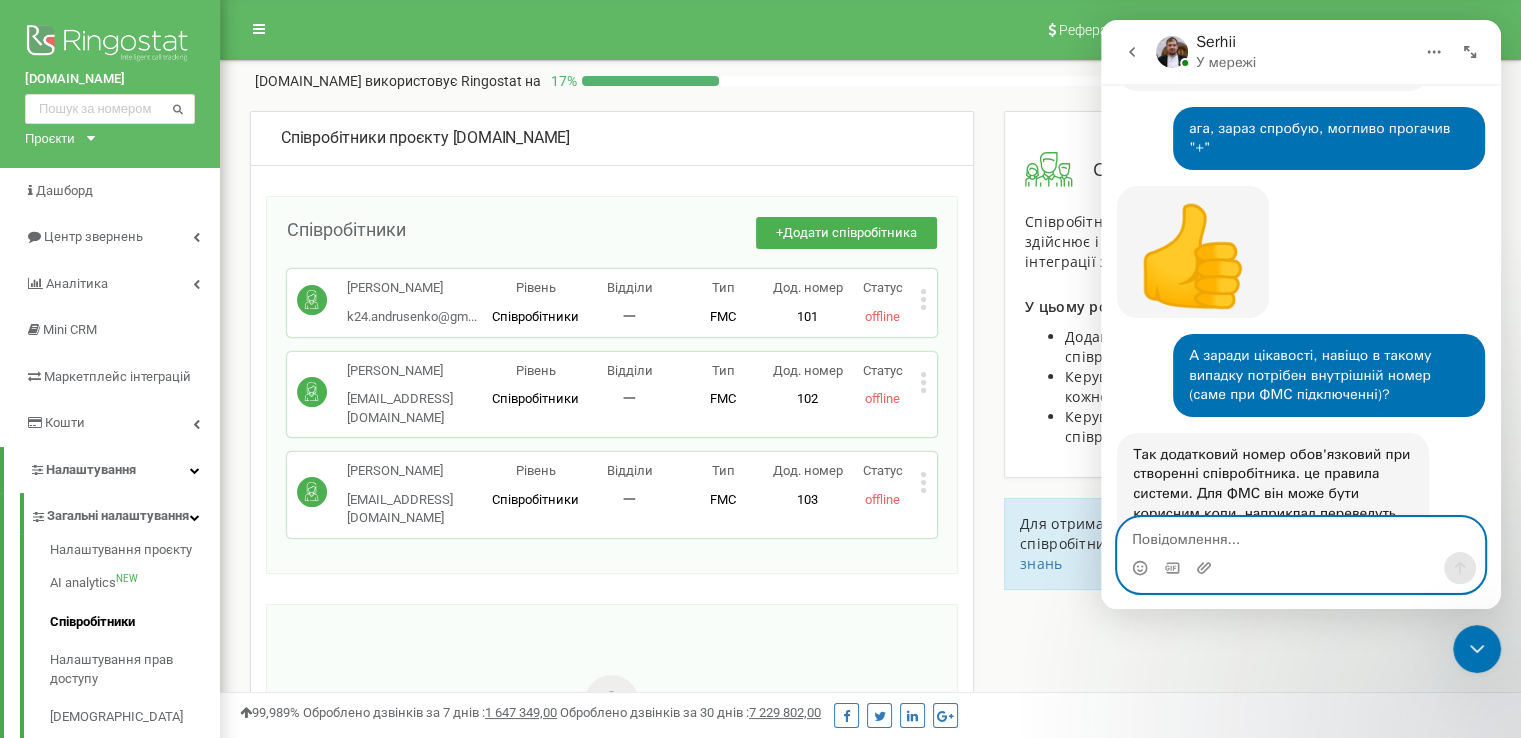click at bounding box center (1301, 535) 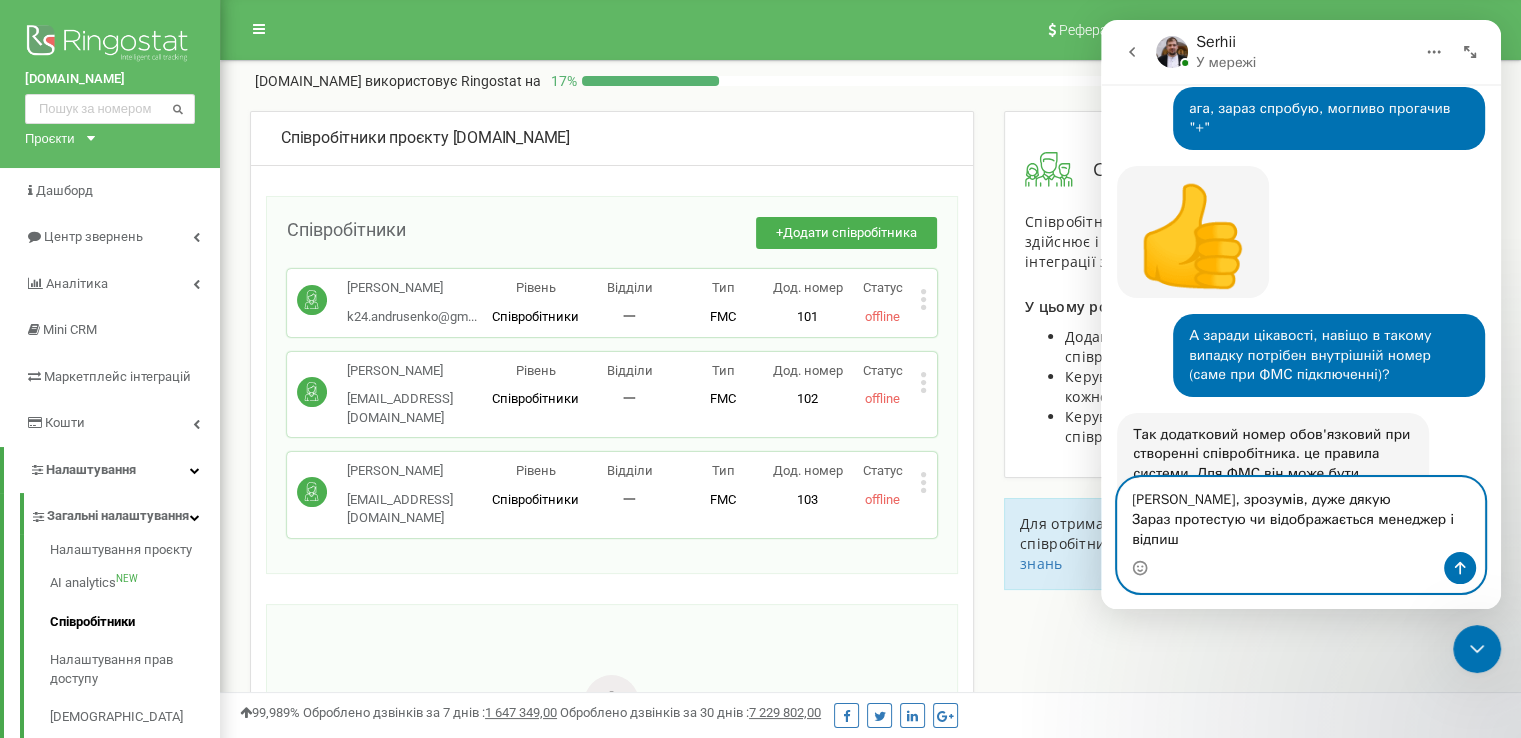 scroll, scrollTop: 1784, scrollLeft: 0, axis: vertical 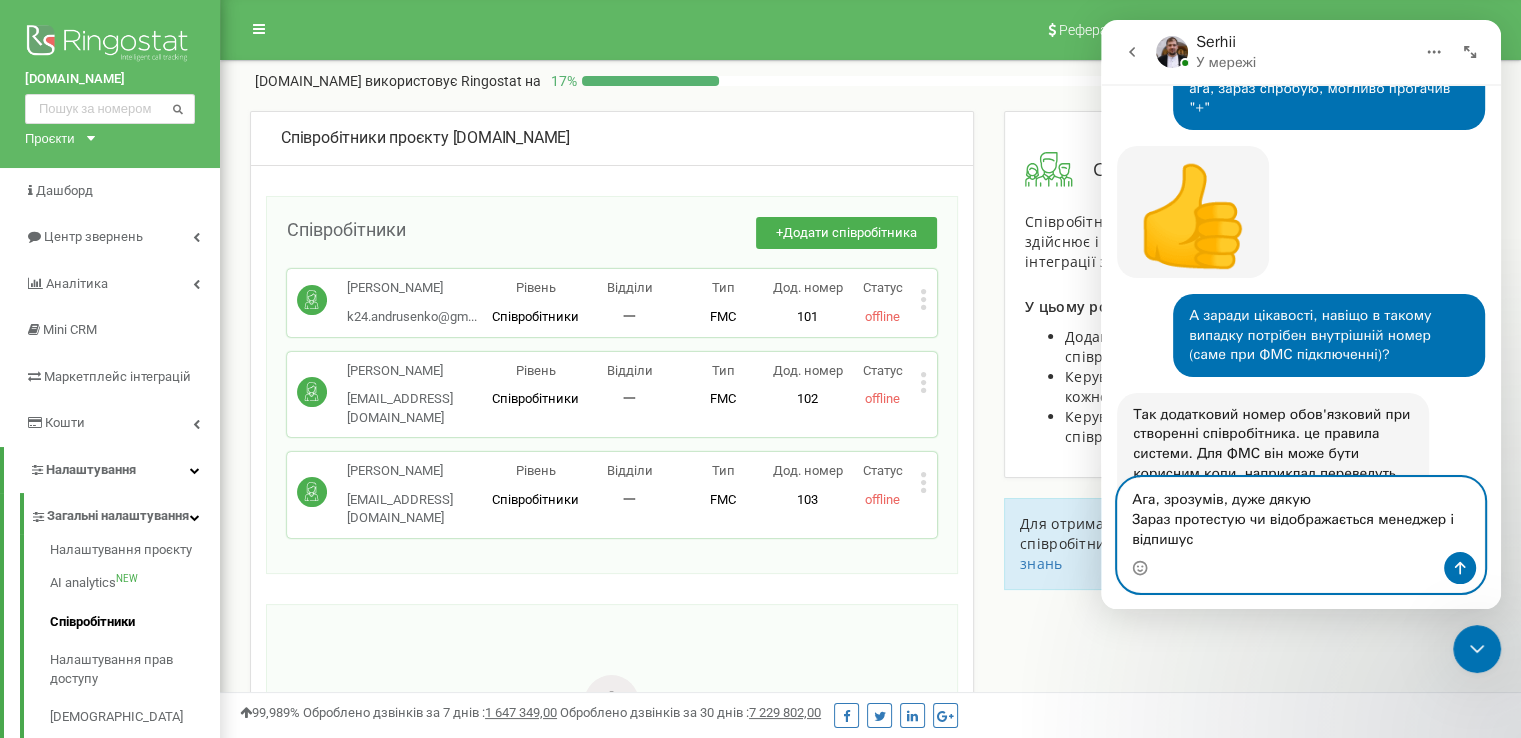 type on "Ага, зрозумів, дуже дякую
Зараз протестую чи відображається менеджер і відпишусь" 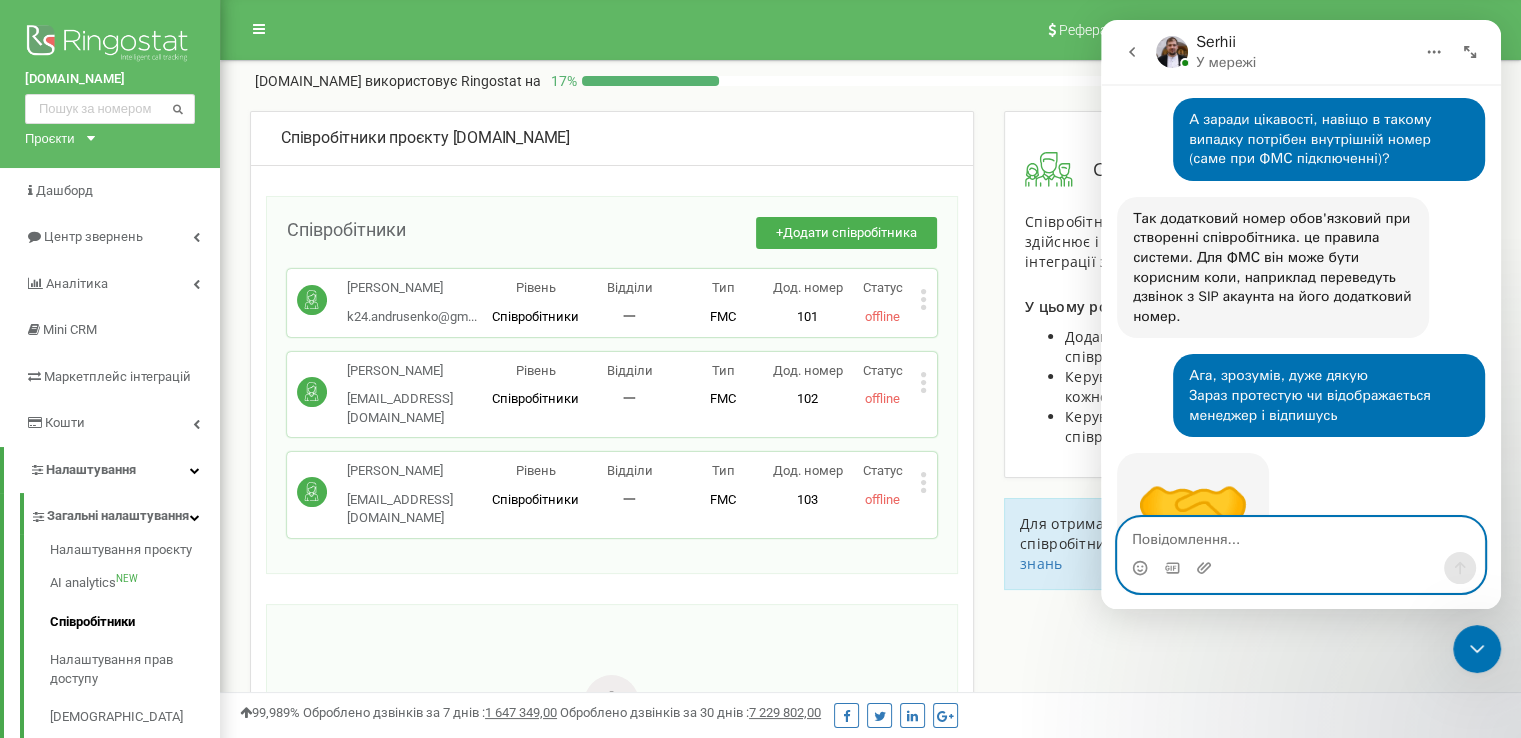 scroll, scrollTop: 1991, scrollLeft: 0, axis: vertical 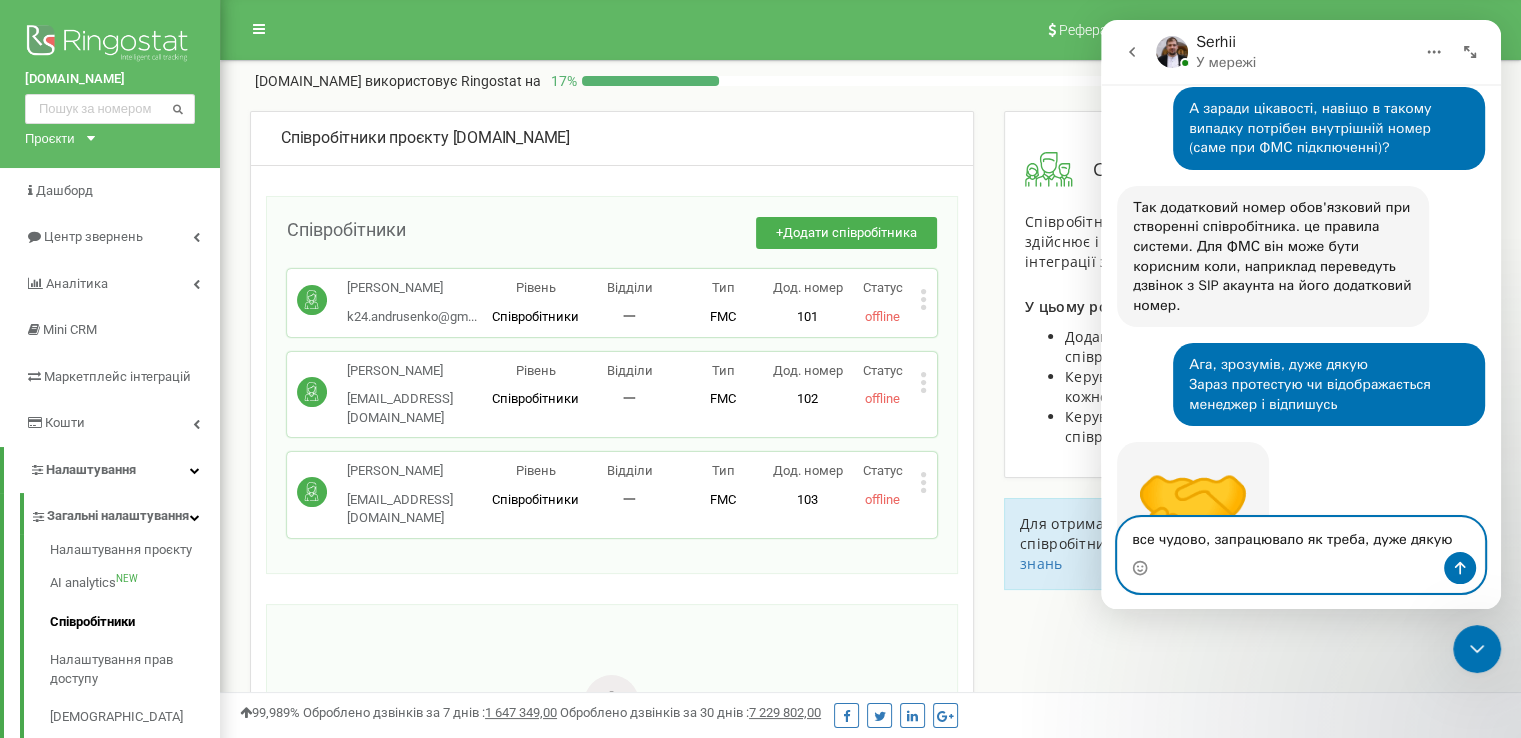 type on "все чудово, запрацювало як треба, дуже дякую)" 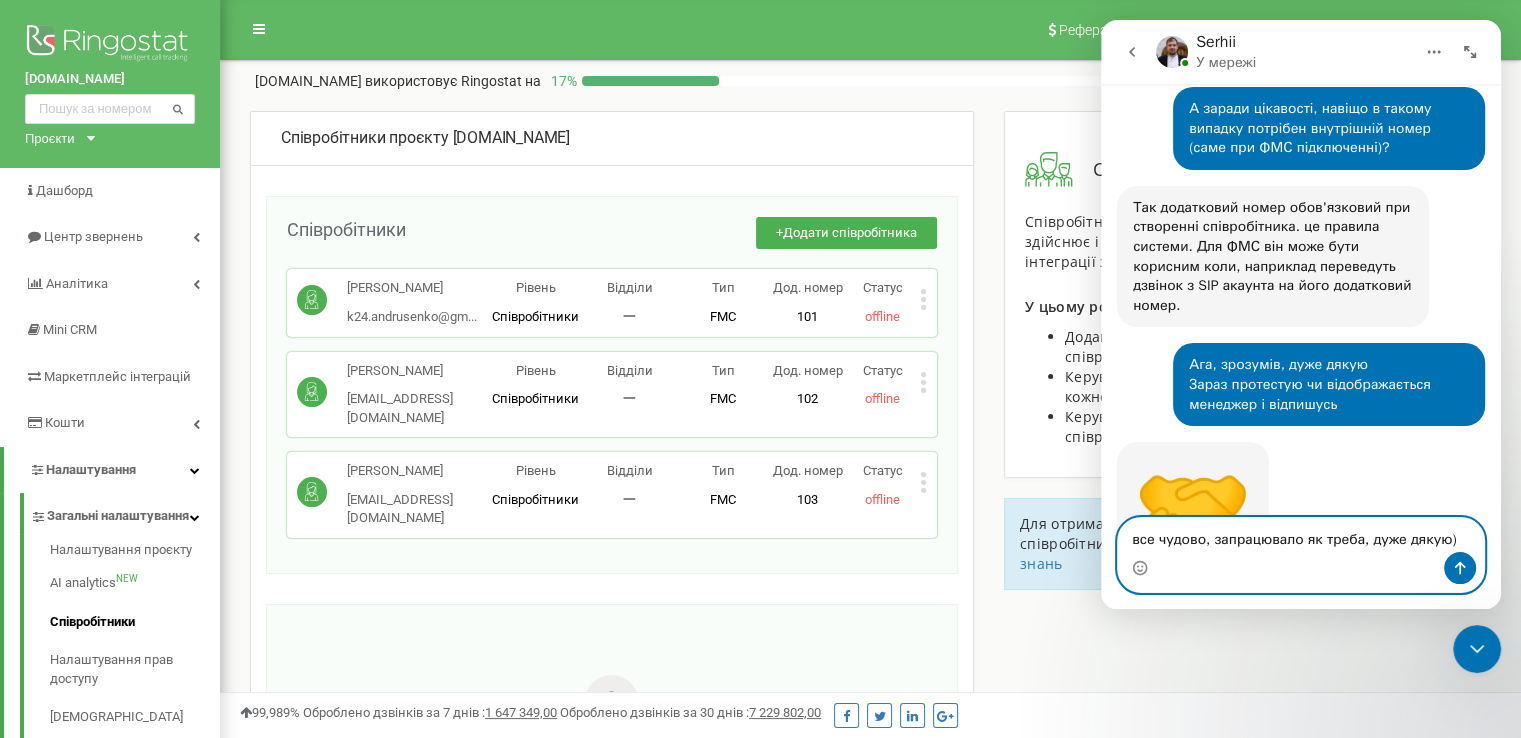 type 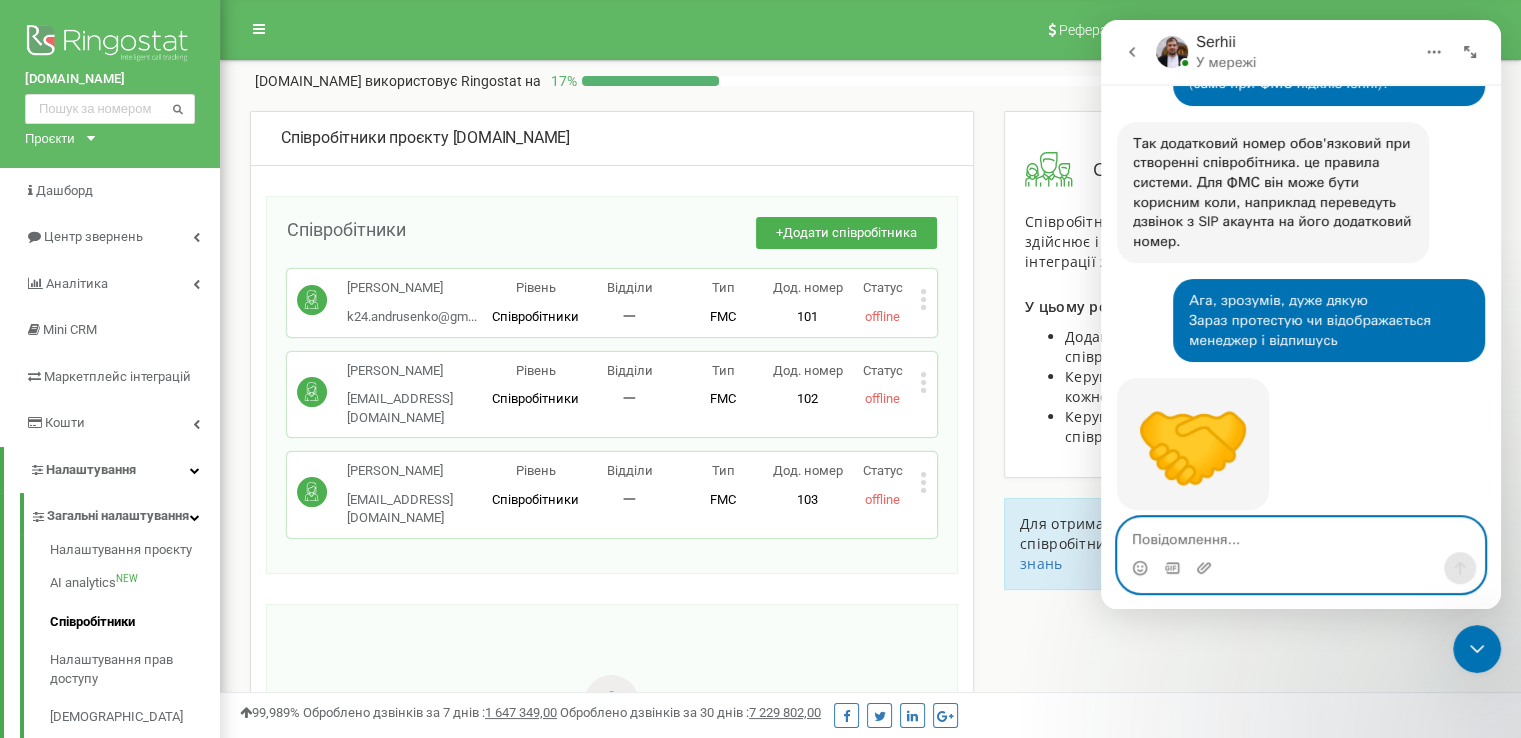 scroll, scrollTop: 2070, scrollLeft: 0, axis: vertical 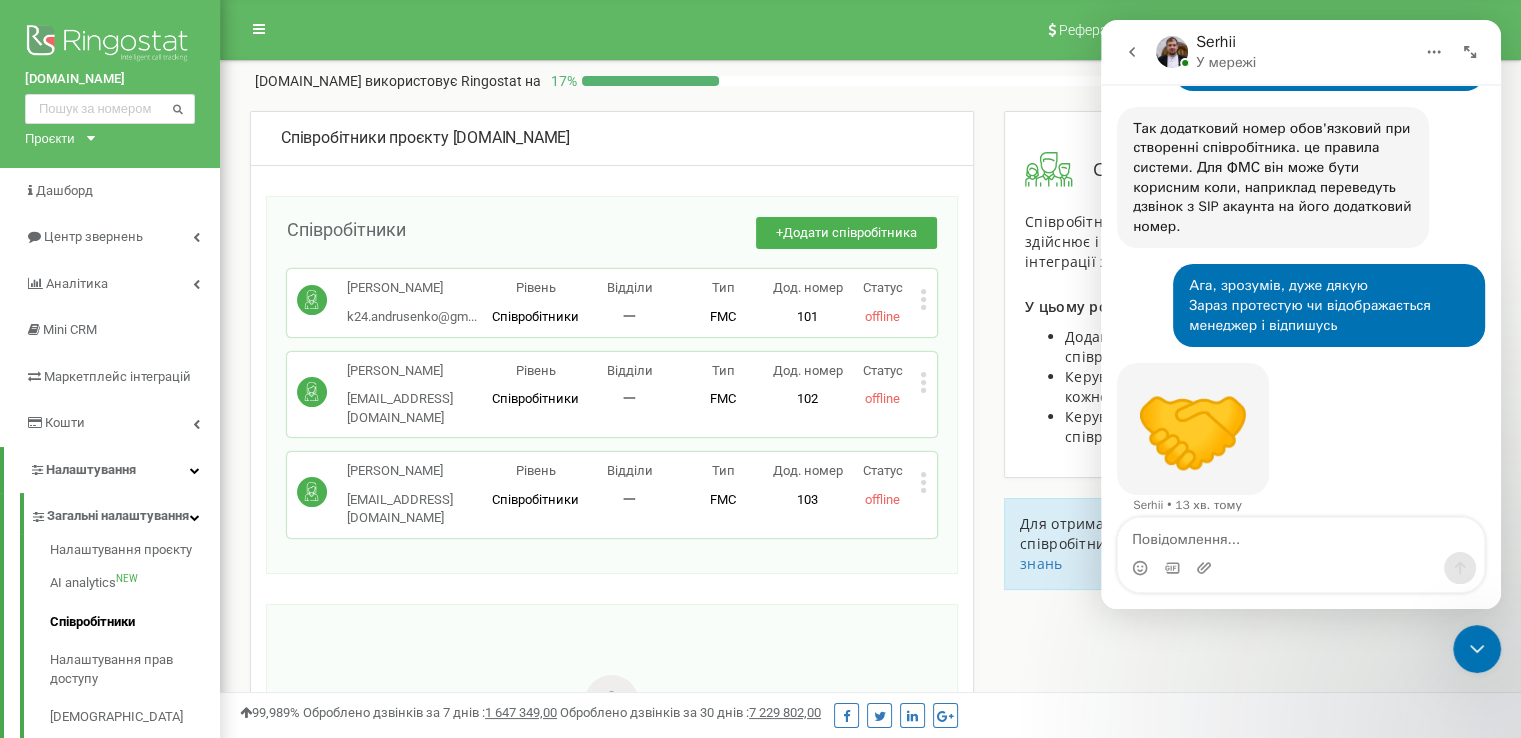 click on "Співробітники проєкту    k24.ltd Співробітники +  Додати співробітника Олексій Андрусенко k24.andrusenko@gm... k24.andrusenko@gmail.com Рівень Співробітники Відділи 一 Тип FMC Робоче місце дозволяє використовувати співробітнику лише номер FMC. При додаванні SIP-облікового запису або прив'язці зовнішнього номера телефону, це робоче місце буде змінено на стандартний Business phone з усіма можливостями. Дод. номер 101 Статус offline Редагувати   Видалити співробітника Копіювати Email Копіювати ID ( 469636 ) Грибок Михайло mihail@sbm-3.com.ua Рівень Співробітники Відділи 一 Тип FMC Дод. номер 102 Статус offline   ( 469646 )" at bounding box center (870, 101) 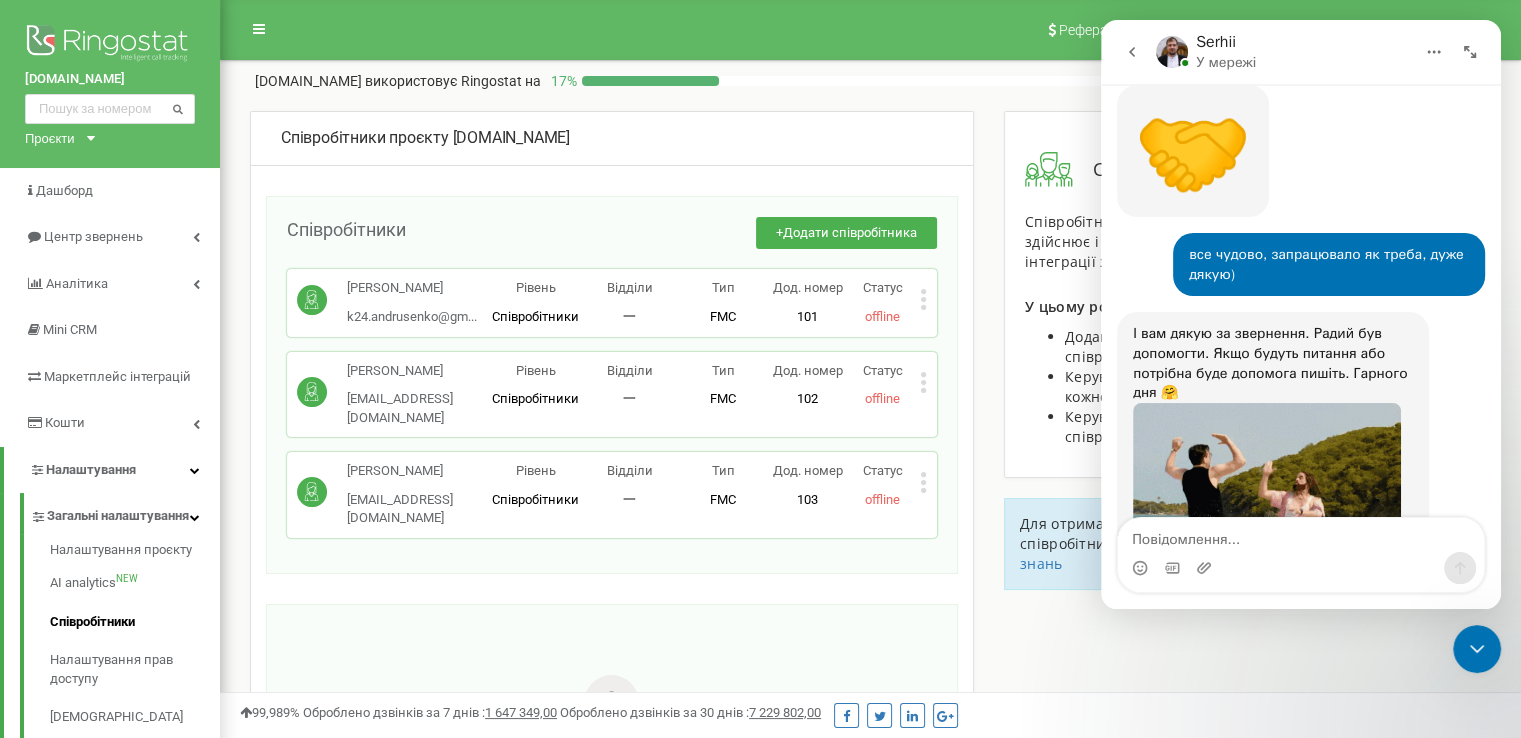 scroll, scrollTop: 2381, scrollLeft: 0, axis: vertical 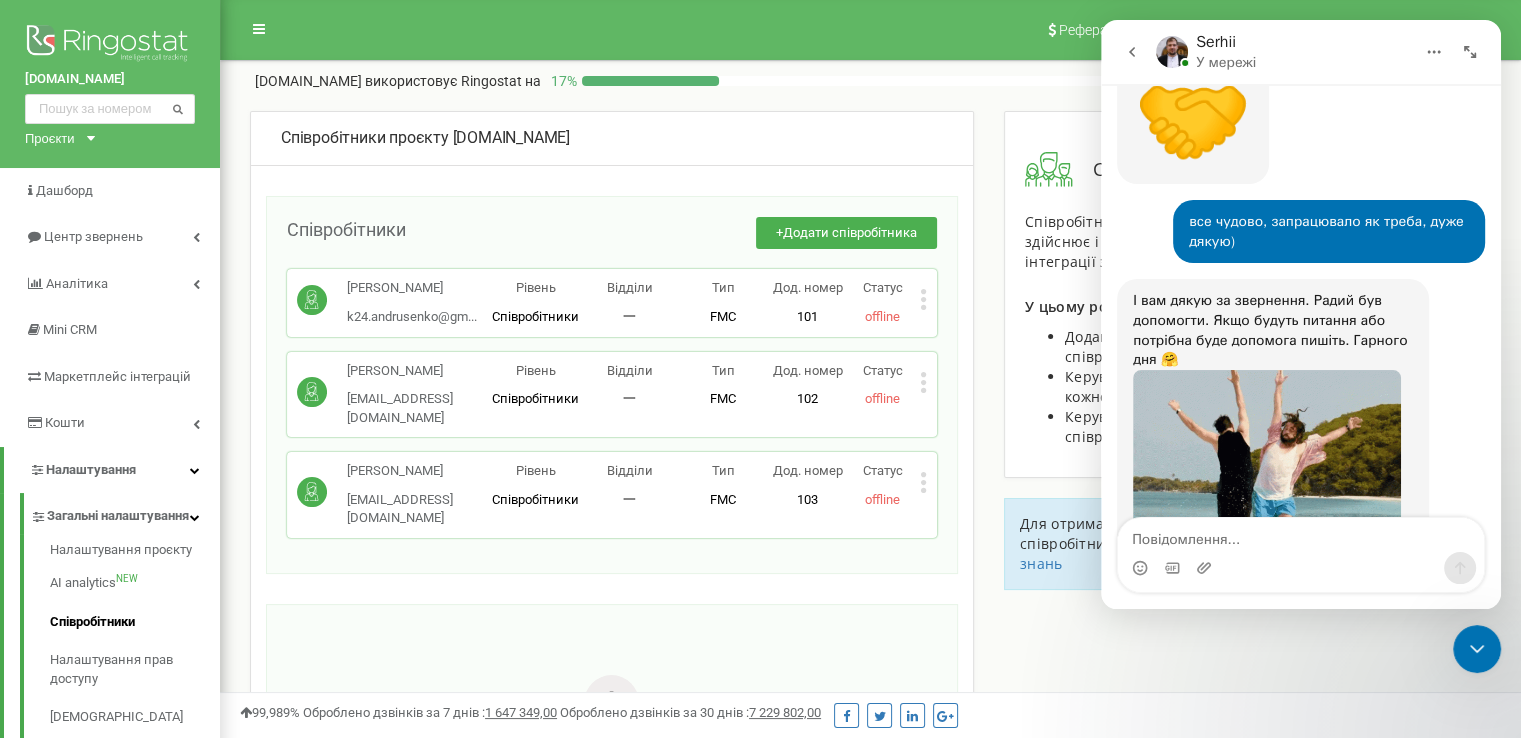 click at bounding box center [1267, 466] 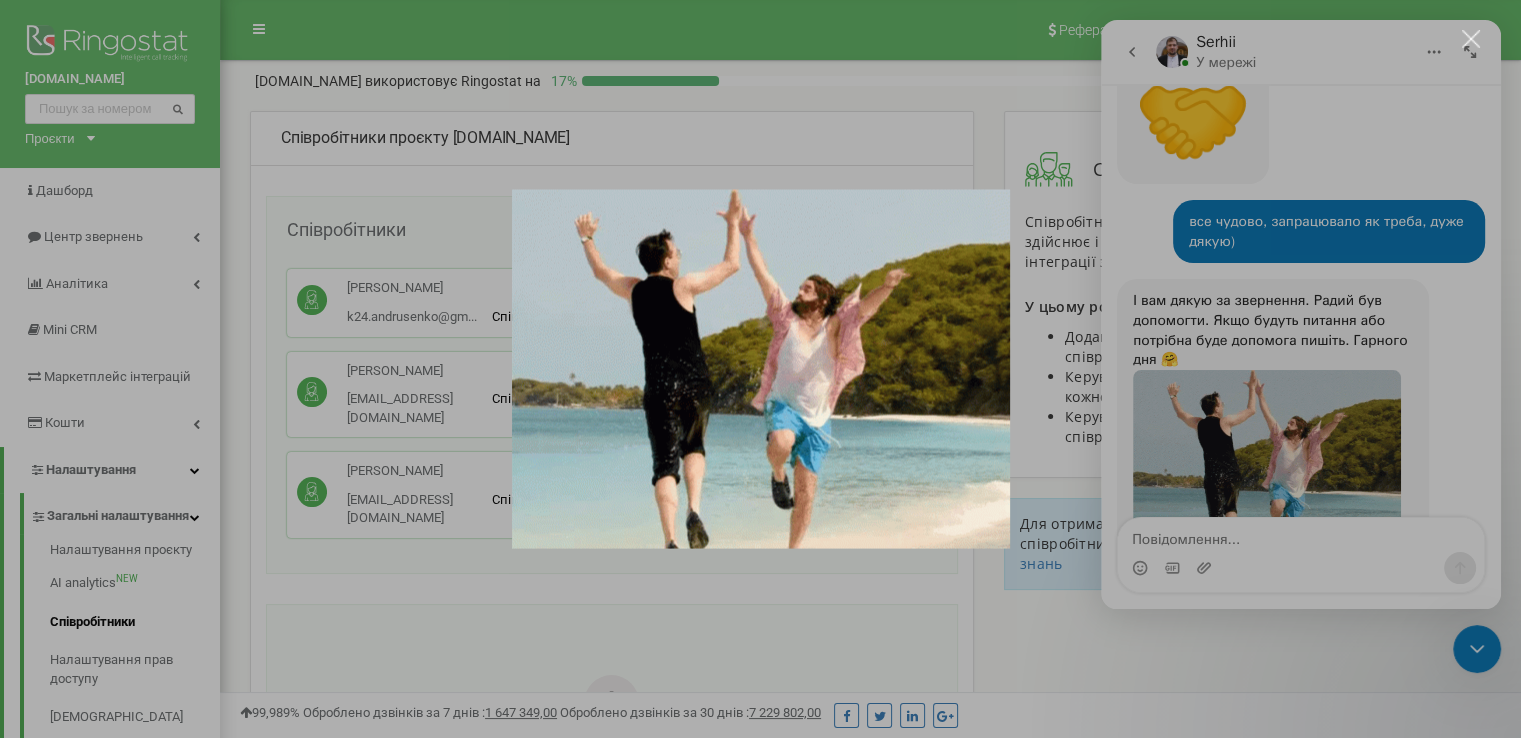 scroll, scrollTop: 0, scrollLeft: 0, axis: both 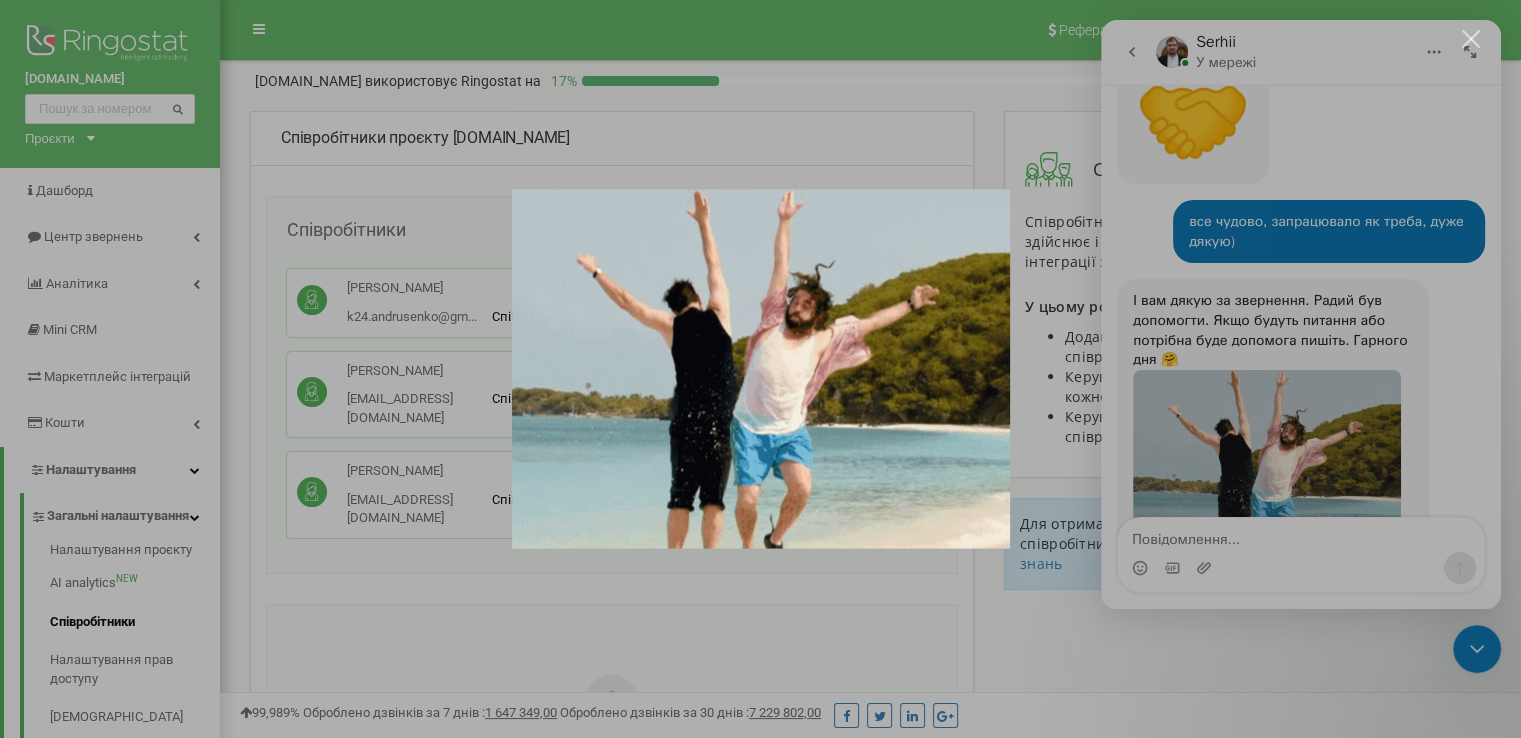 click at bounding box center [760, 369] 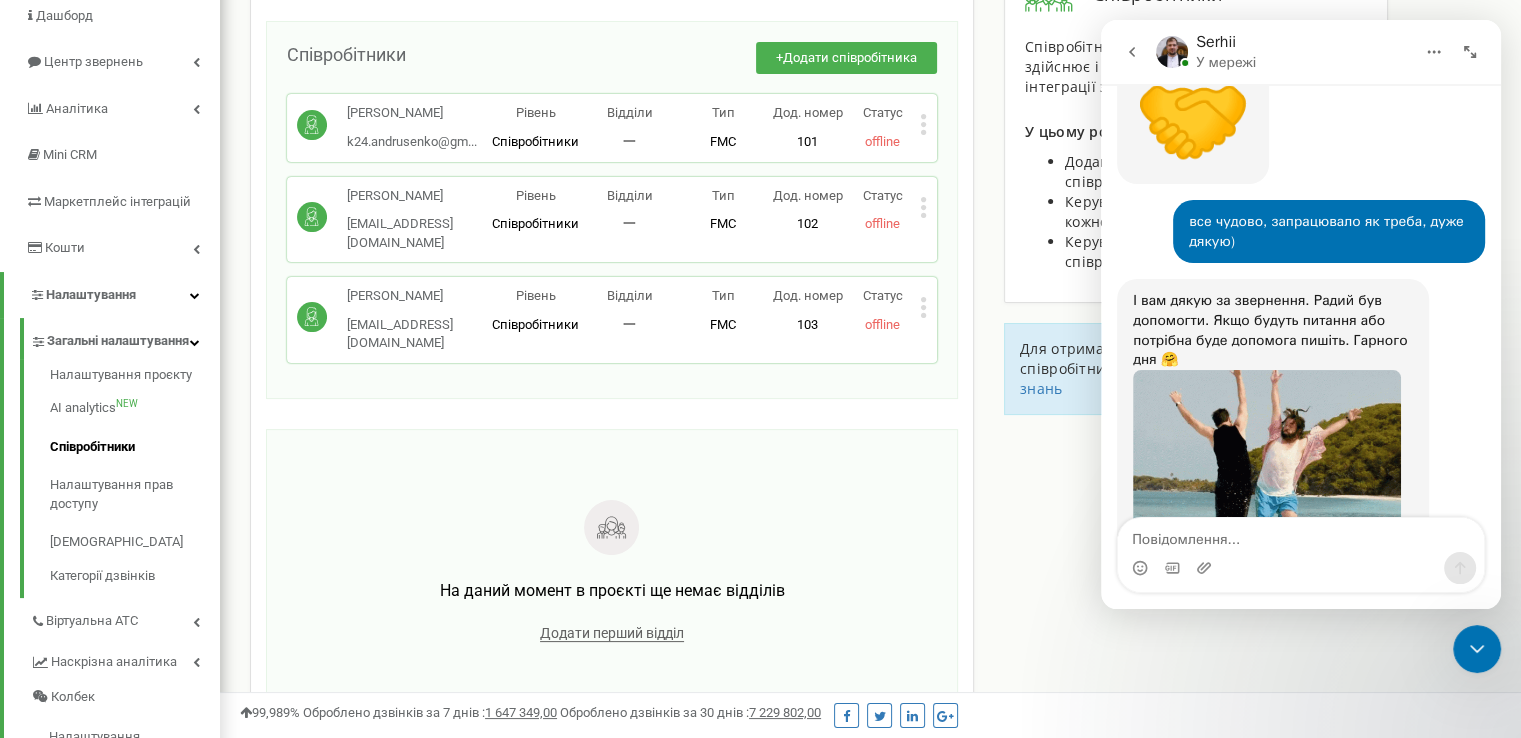 scroll, scrollTop: 0, scrollLeft: 0, axis: both 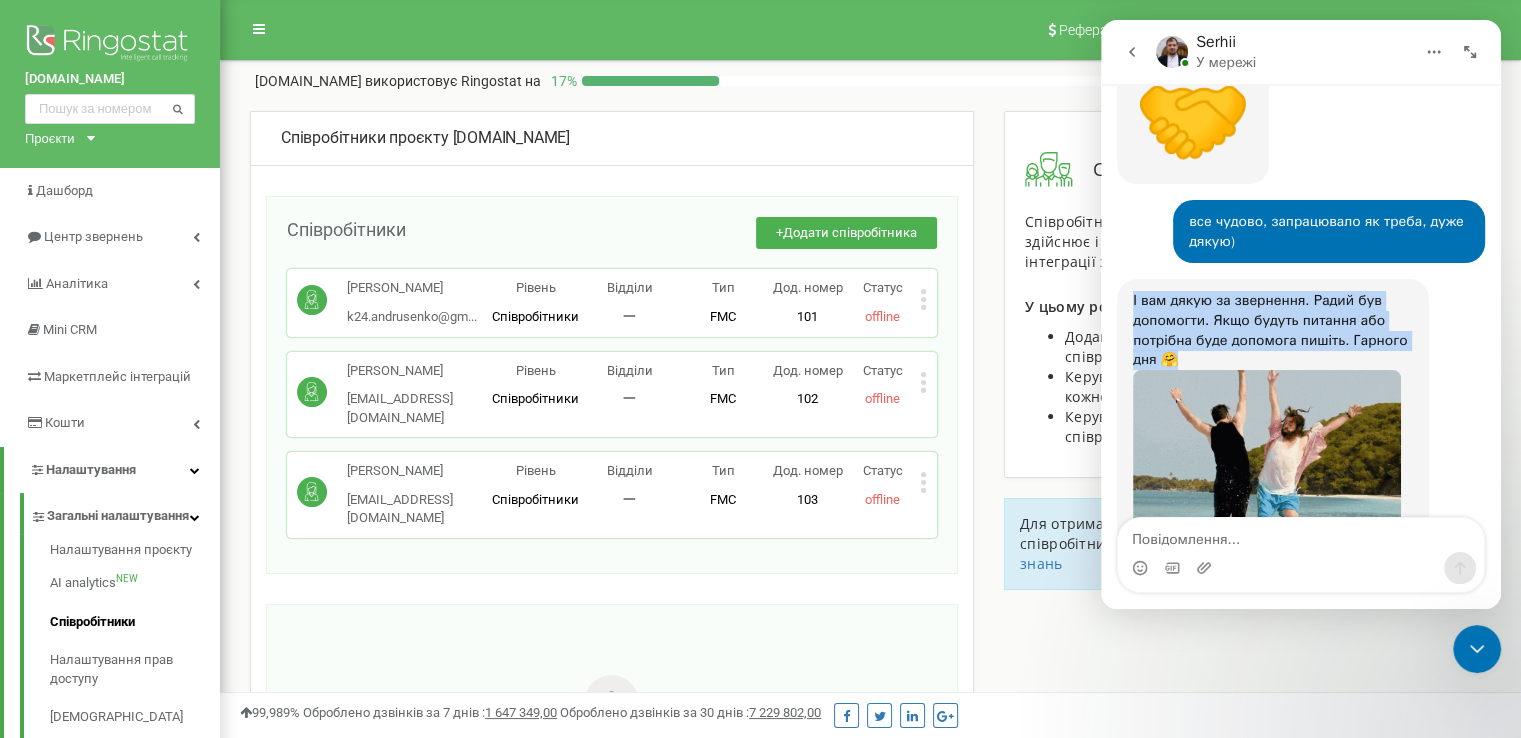 drag, startPoint x: 1189, startPoint y: 254, endPoint x: 1133, endPoint y: 202, distance: 76.41989 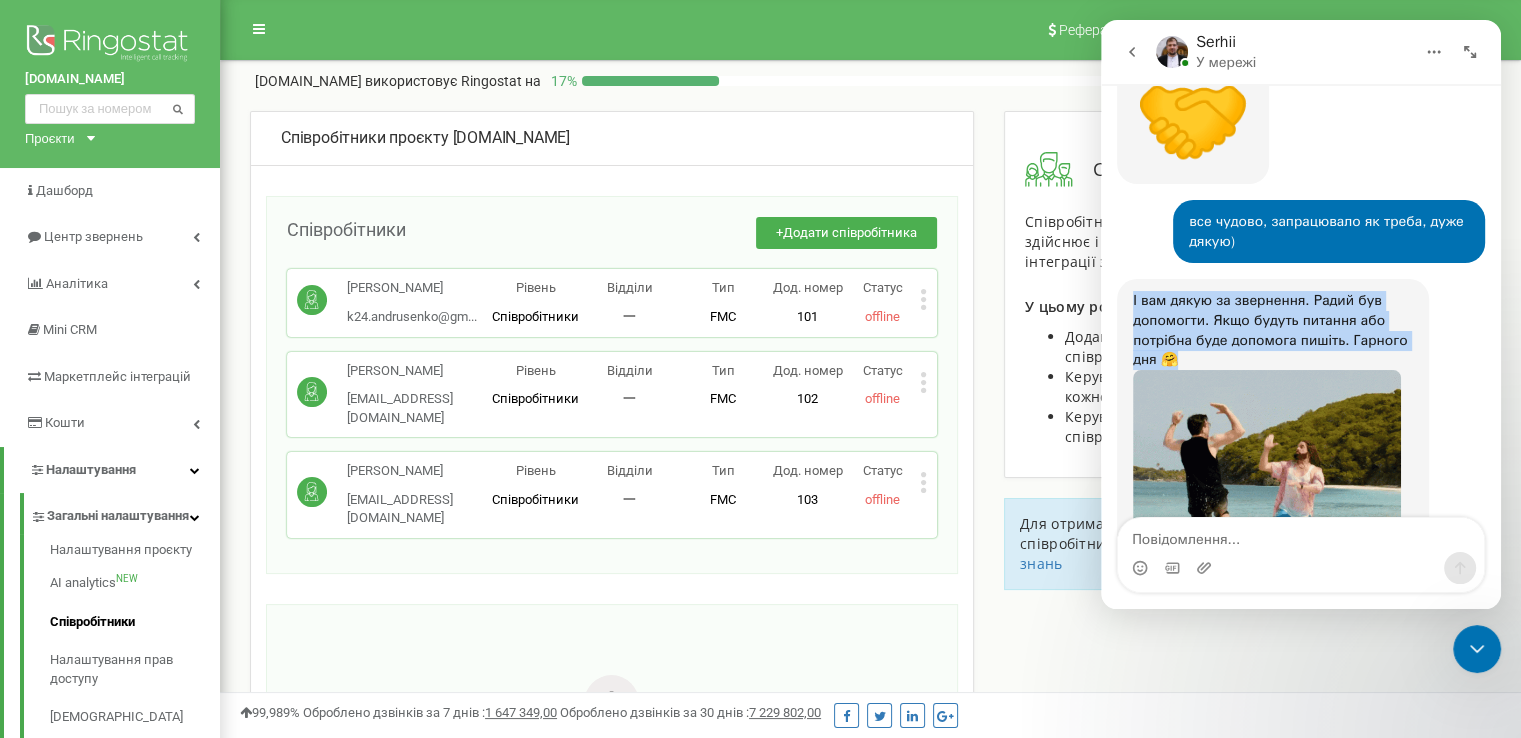 click on "І вам дякую за звернення. Радий був допомогти. Якщо будуть питання або потрібна буде допомога пишіть. Гарного дня 🤗" at bounding box center [1273, 330] 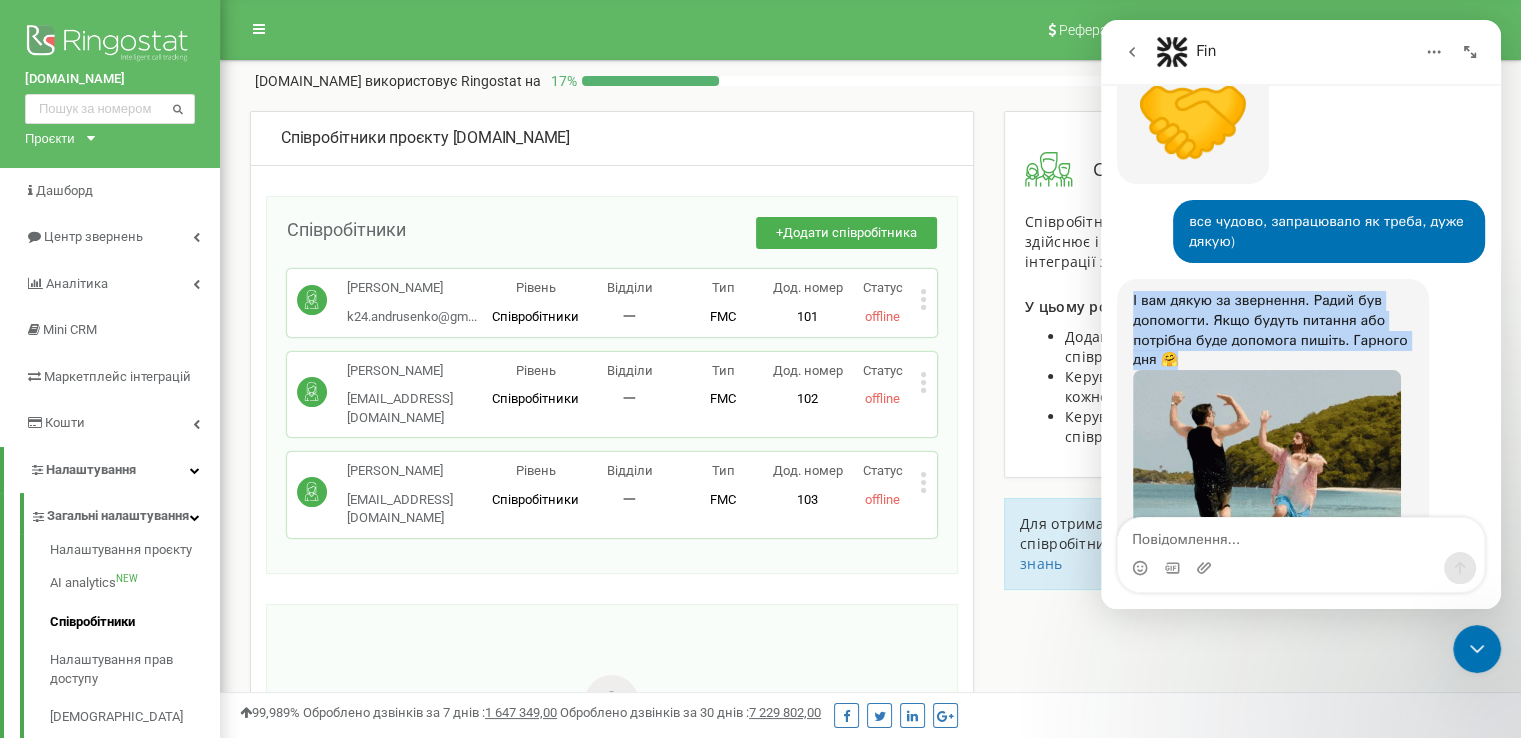 click on "І вам дякую за звернення. Радий був допомогти. Якщо будуть питання або потрібна буде допомога пишіть. Гарного дня 🤗" at bounding box center (1273, 330) 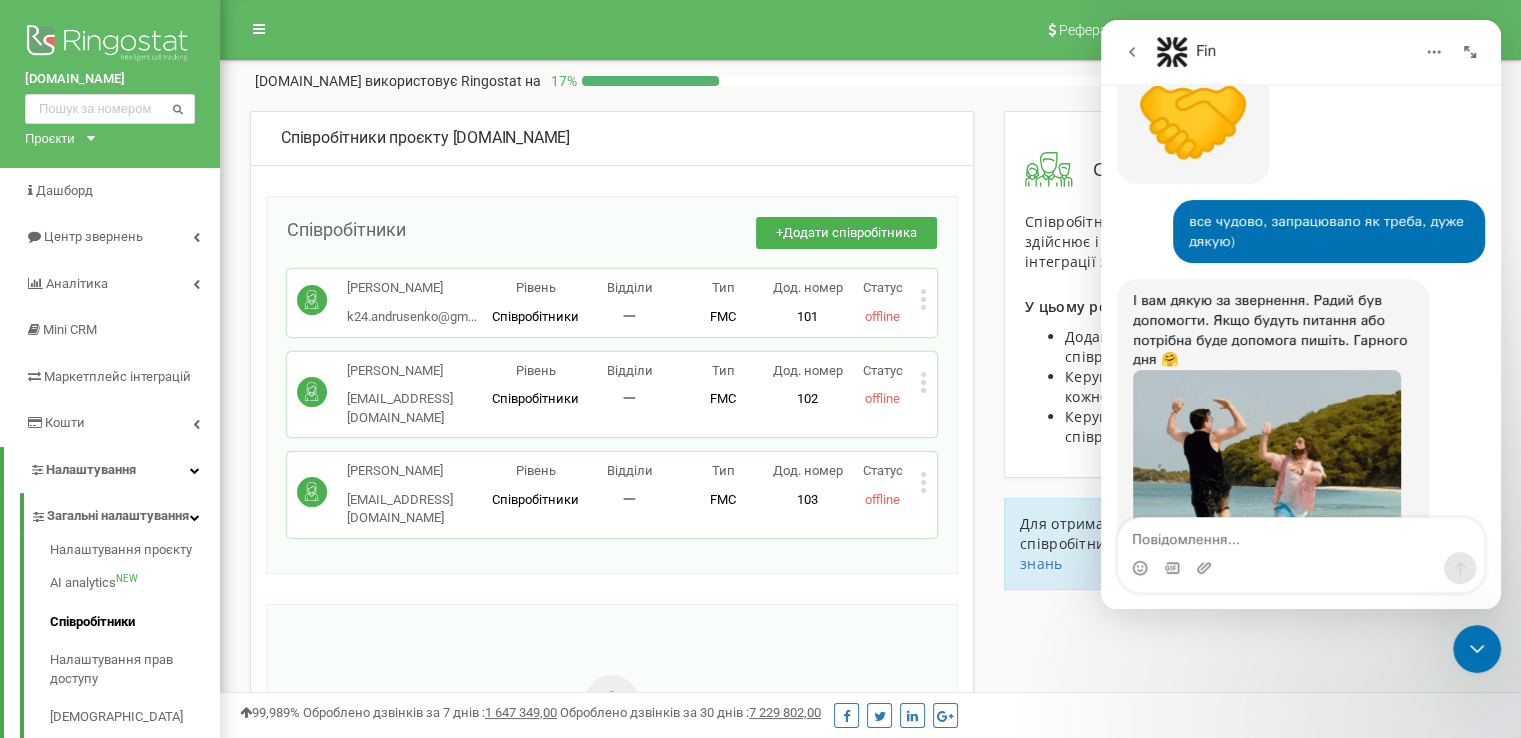scroll, scrollTop: 2560, scrollLeft: 0, axis: vertical 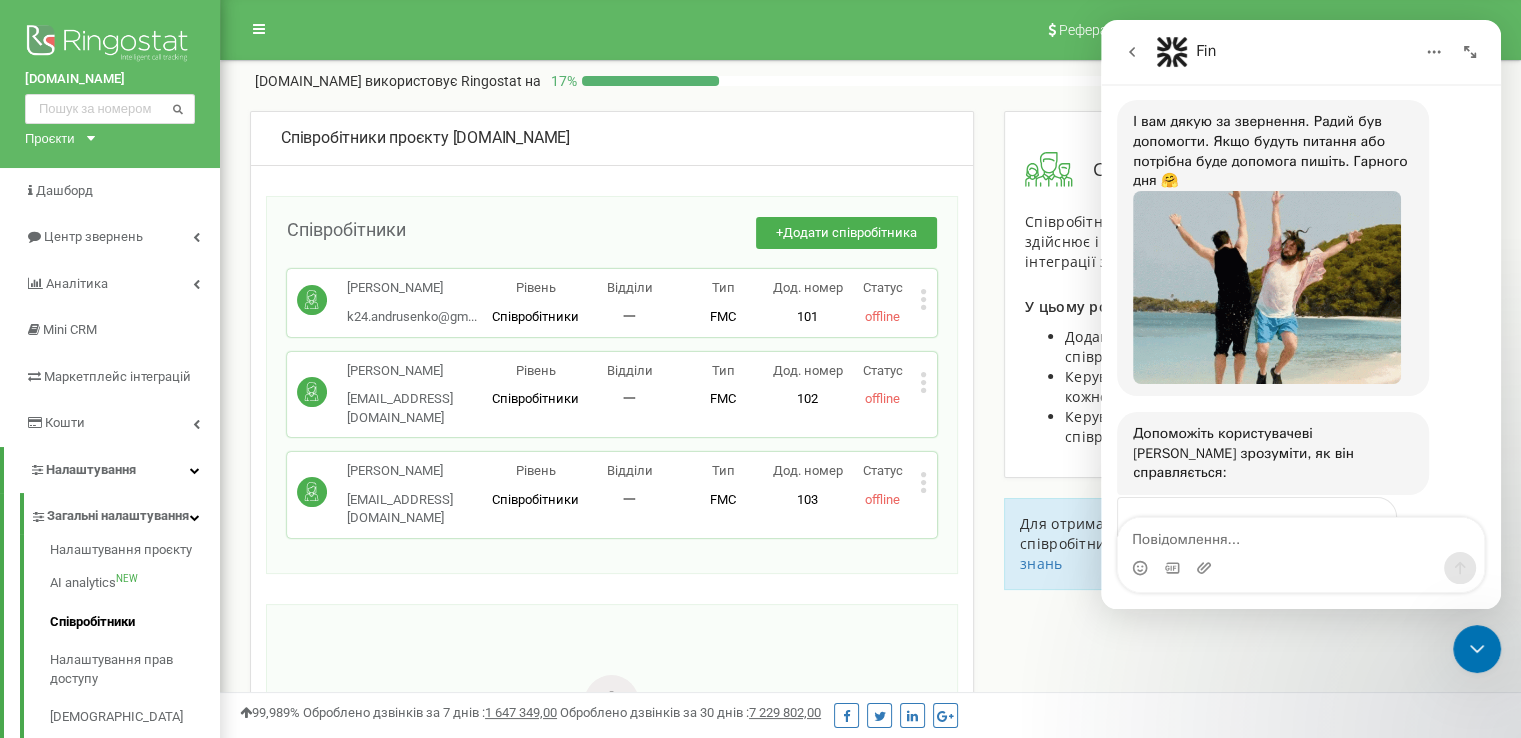 click at bounding box center (1351, 570) 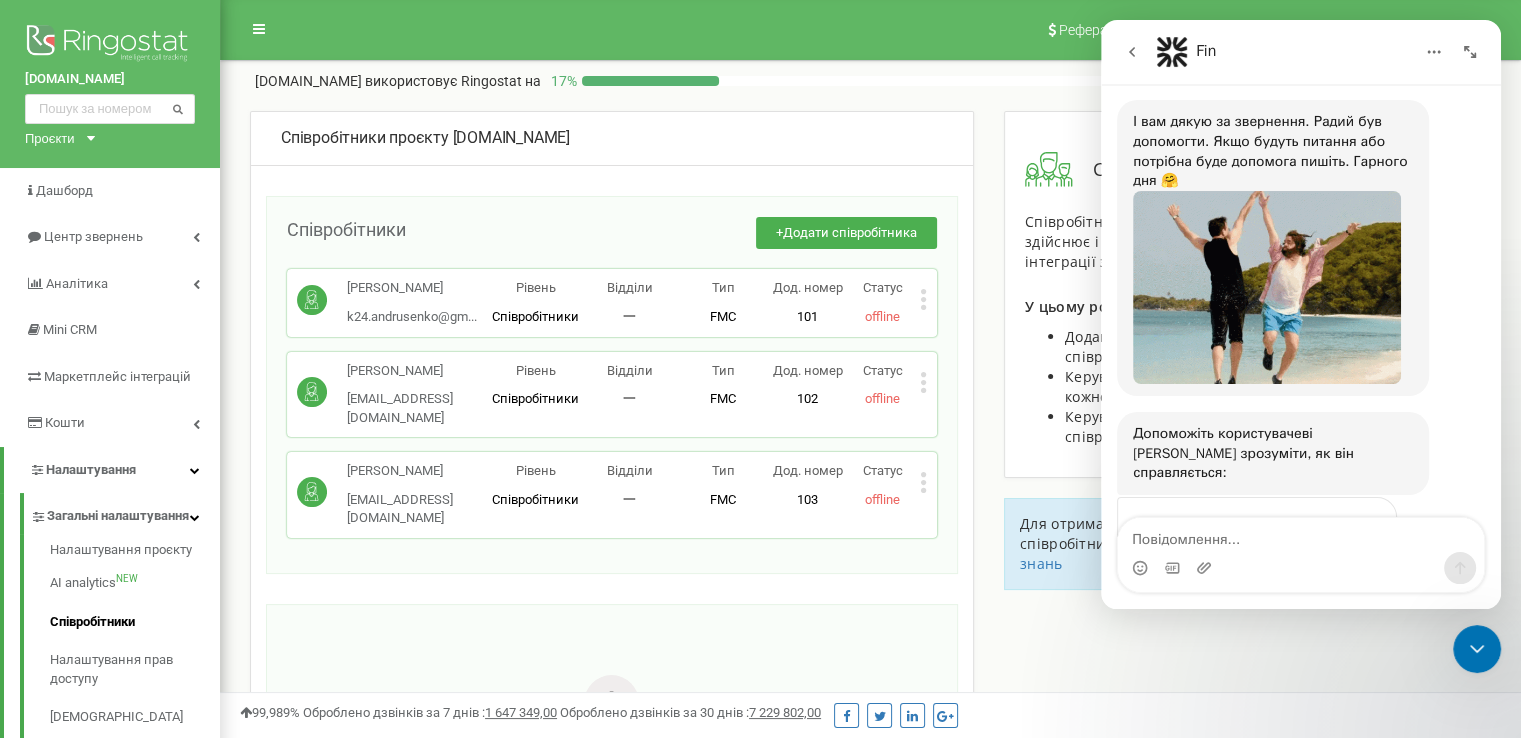 scroll, scrollTop: 2614, scrollLeft: 0, axis: vertical 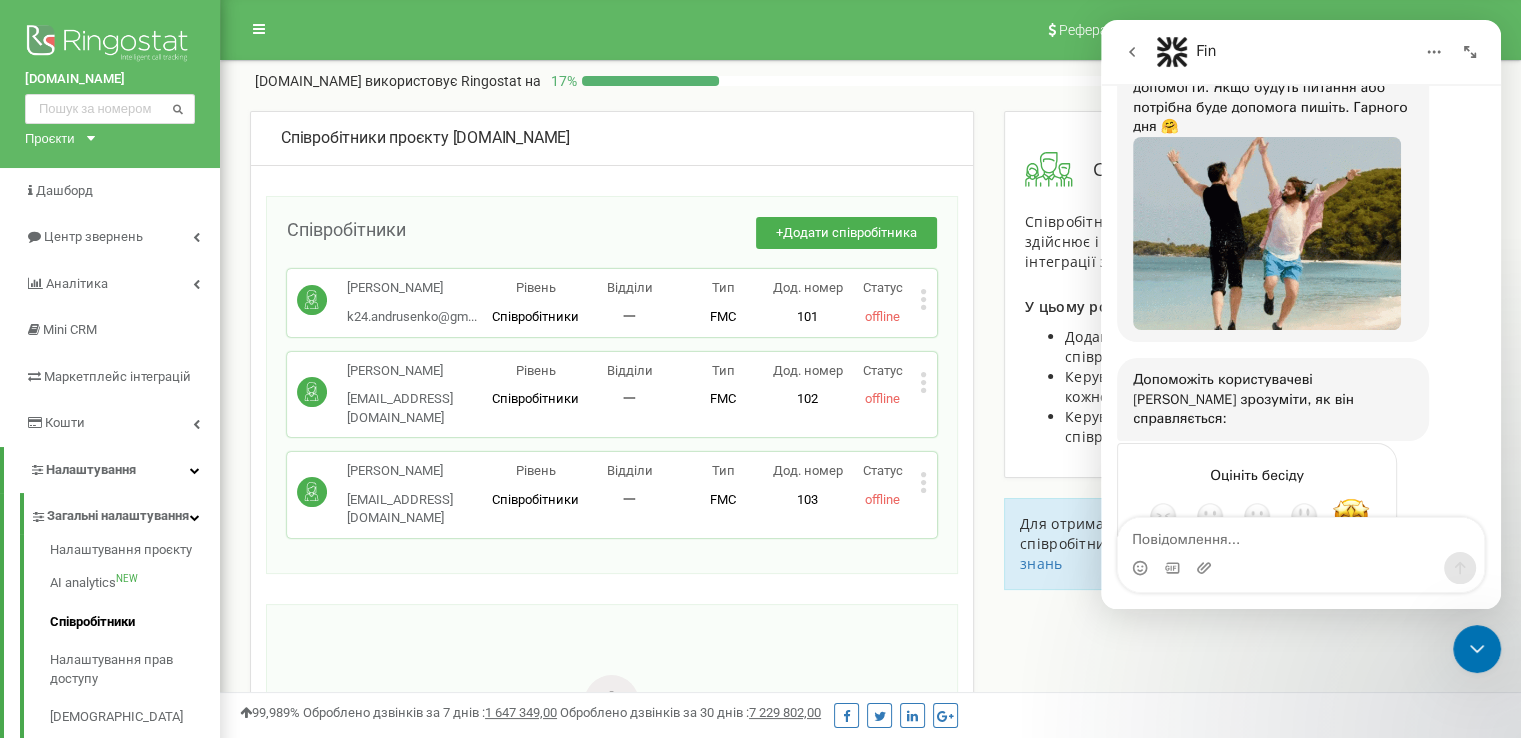 click at bounding box center (1470, 52) 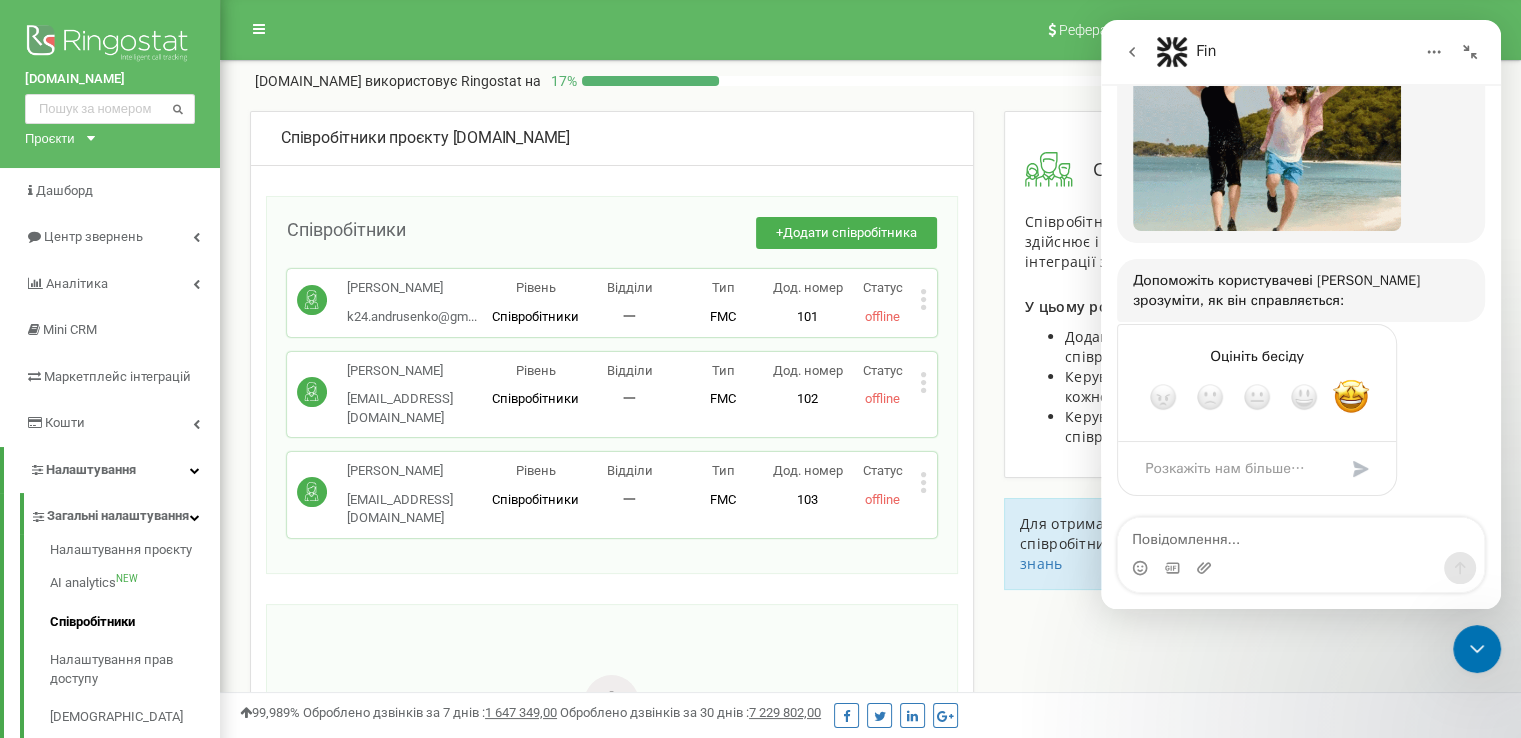 scroll, scrollTop: 2082, scrollLeft: 0, axis: vertical 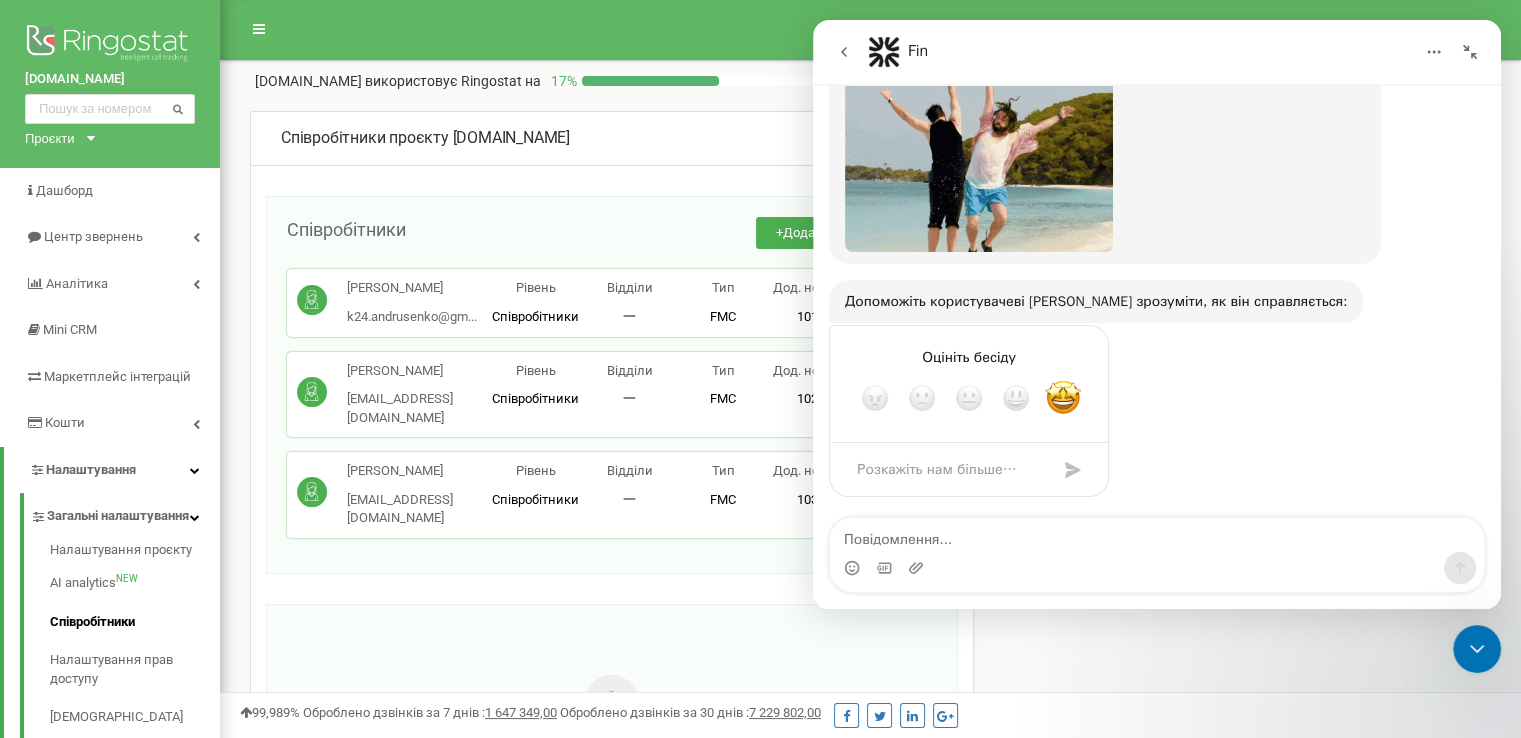 click 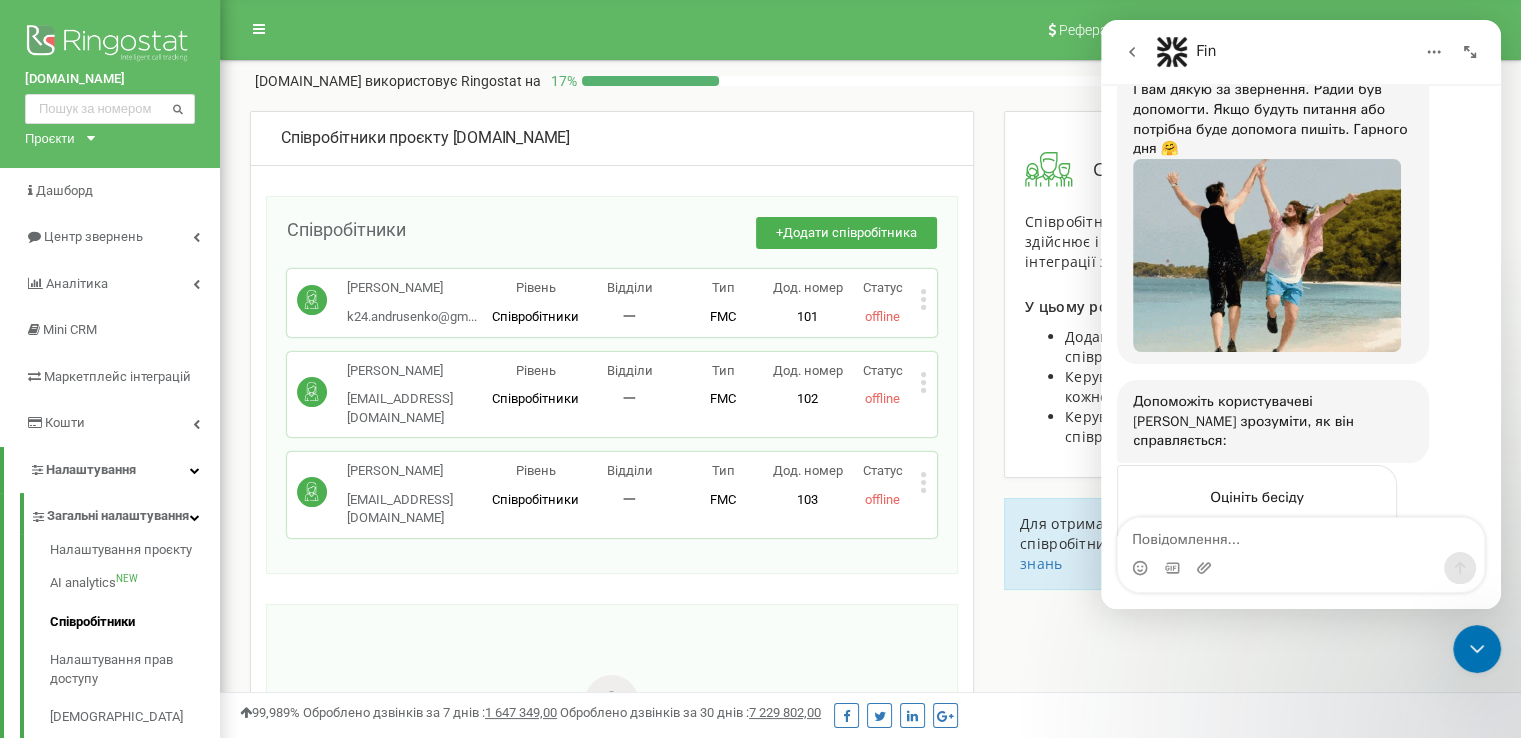 scroll, scrollTop: 2614, scrollLeft: 0, axis: vertical 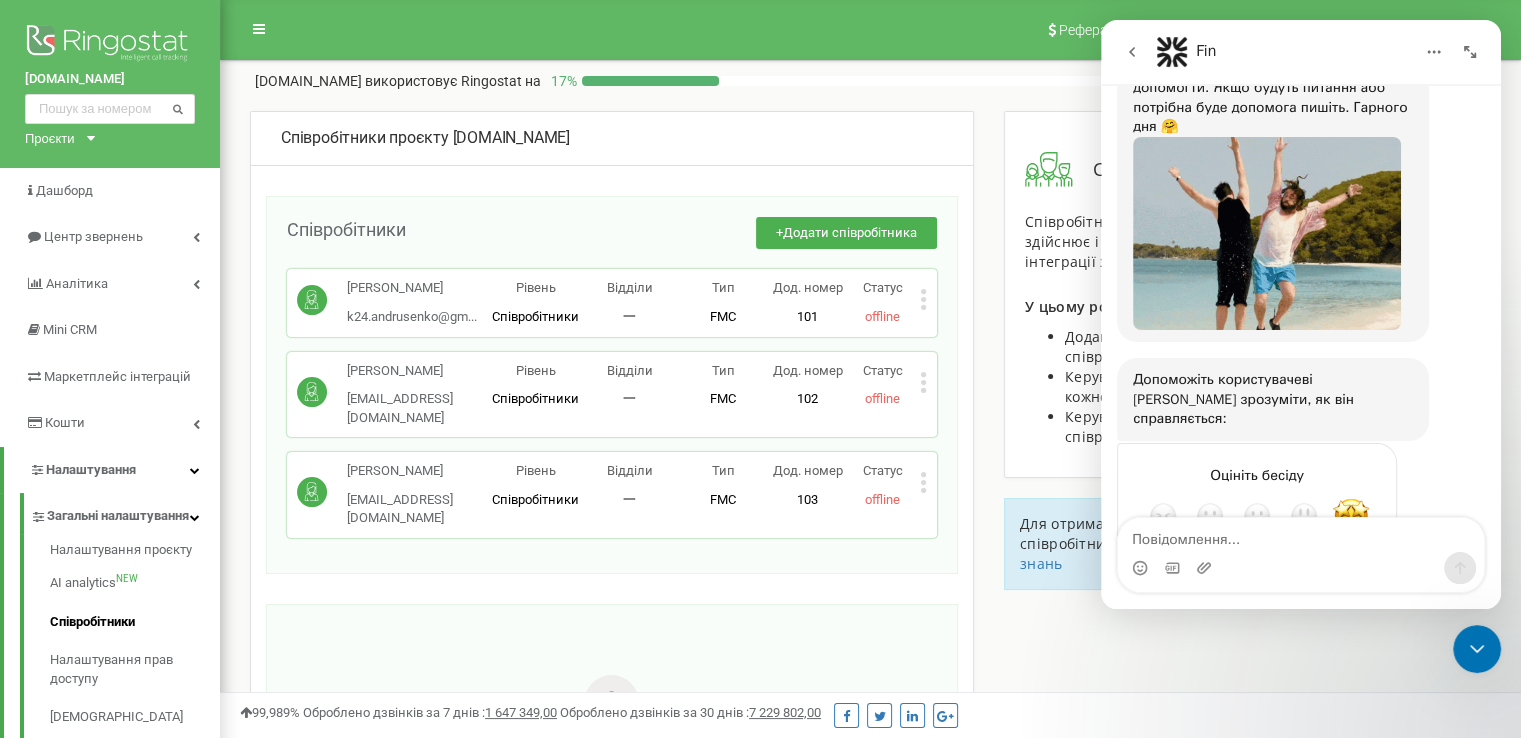 click on "Співробітники проєкту    k24.ltd Співробітники +  Додати співробітника Олексій Андрусенко k24.andrusenko@gm... k24.andrusenko@gmail.com Рівень Співробітники Відділи 一 Тип FMC Робоче місце дозволяє використовувати співробітнику лише номер FMC. При додаванні SIP-облікового запису або прив'язці зовнішнього номера телефону, це робоче місце буде змінено на стандартний Business phone з усіма можливостями. Дод. номер 101 Статус offline Редагувати   Видалити співробітника Копіювати Email Копіювати ID ( 469636 ) Грибок Михайло mihail@sbm-3.com.ua Рівень Співробітники Відділи 一 Тип FMC Дод. номер 102 Статус offline   ( 469646 )" at bounding box center [870, 582] 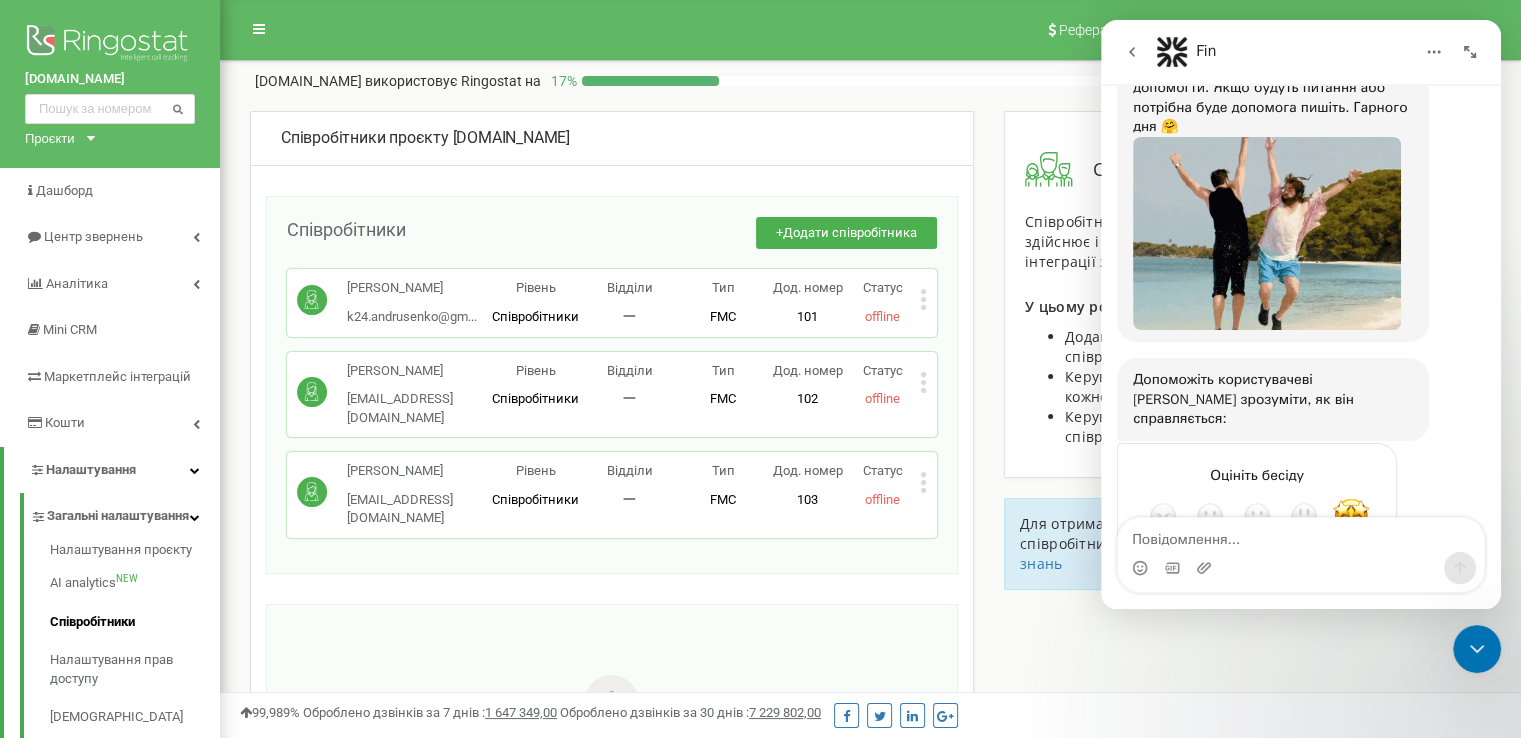 click at bounding box center [1477, 649] 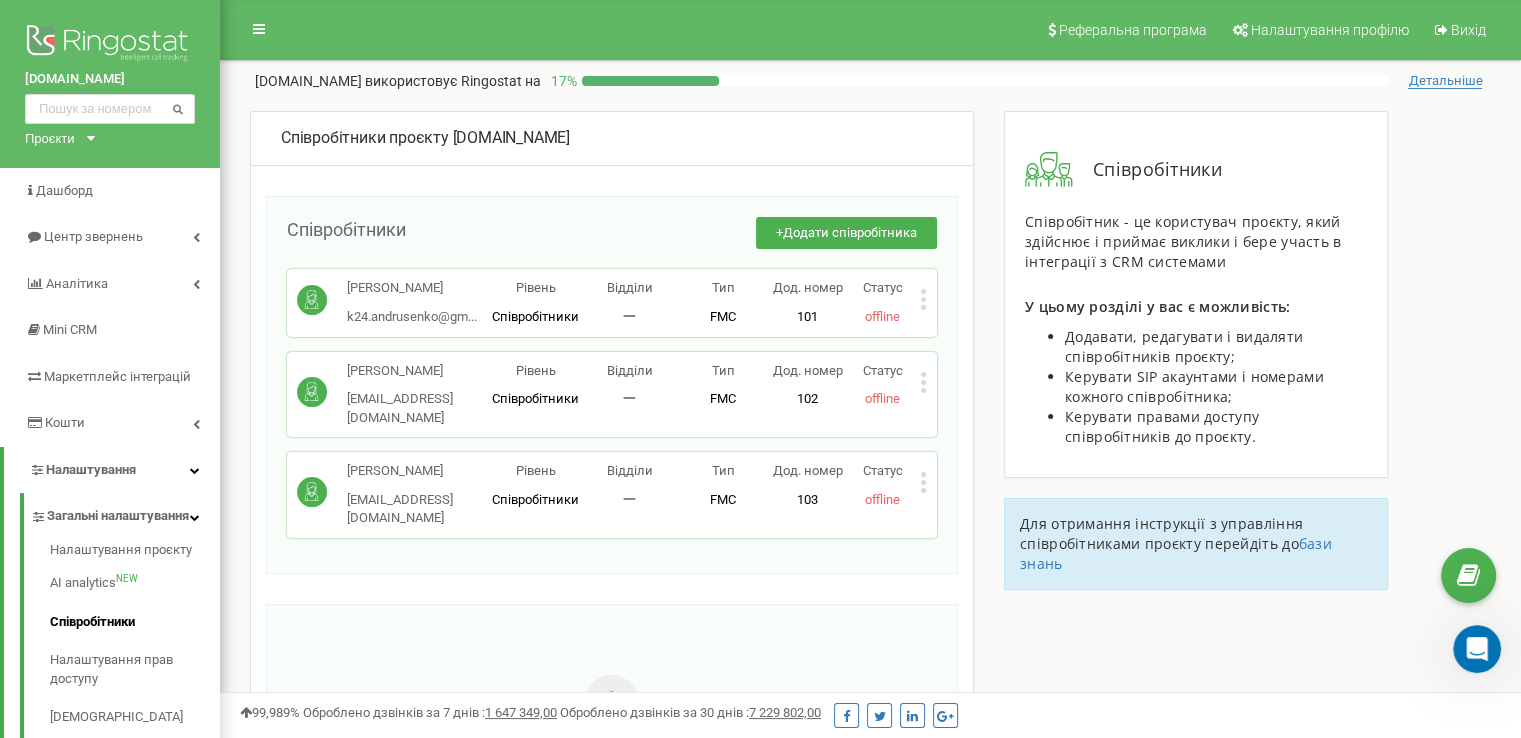 scroll, scrollTop: 0, scrollLeft: 0, axis: both 